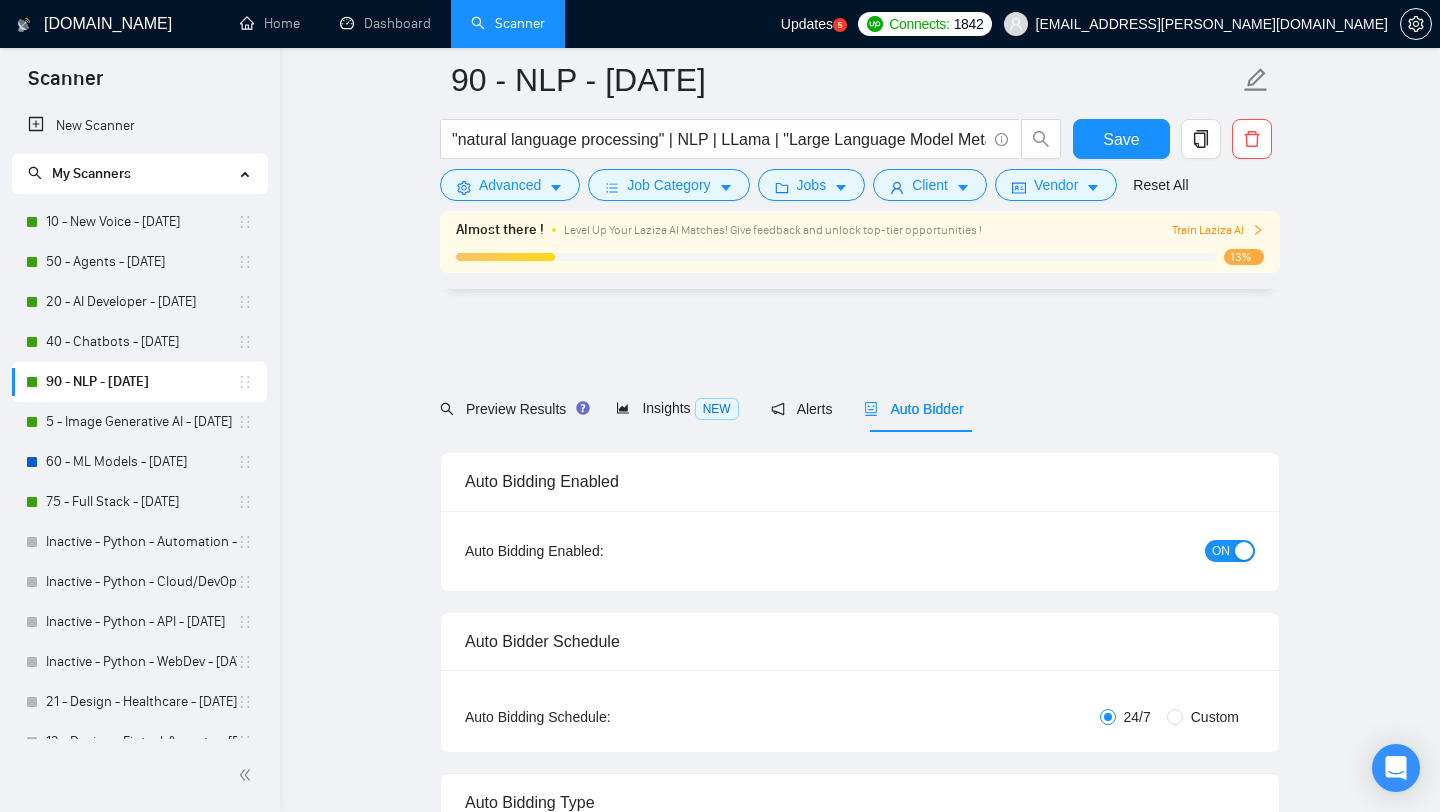 scroll, scrollTop: 5234, scrollLeft: 0, axis: vertical 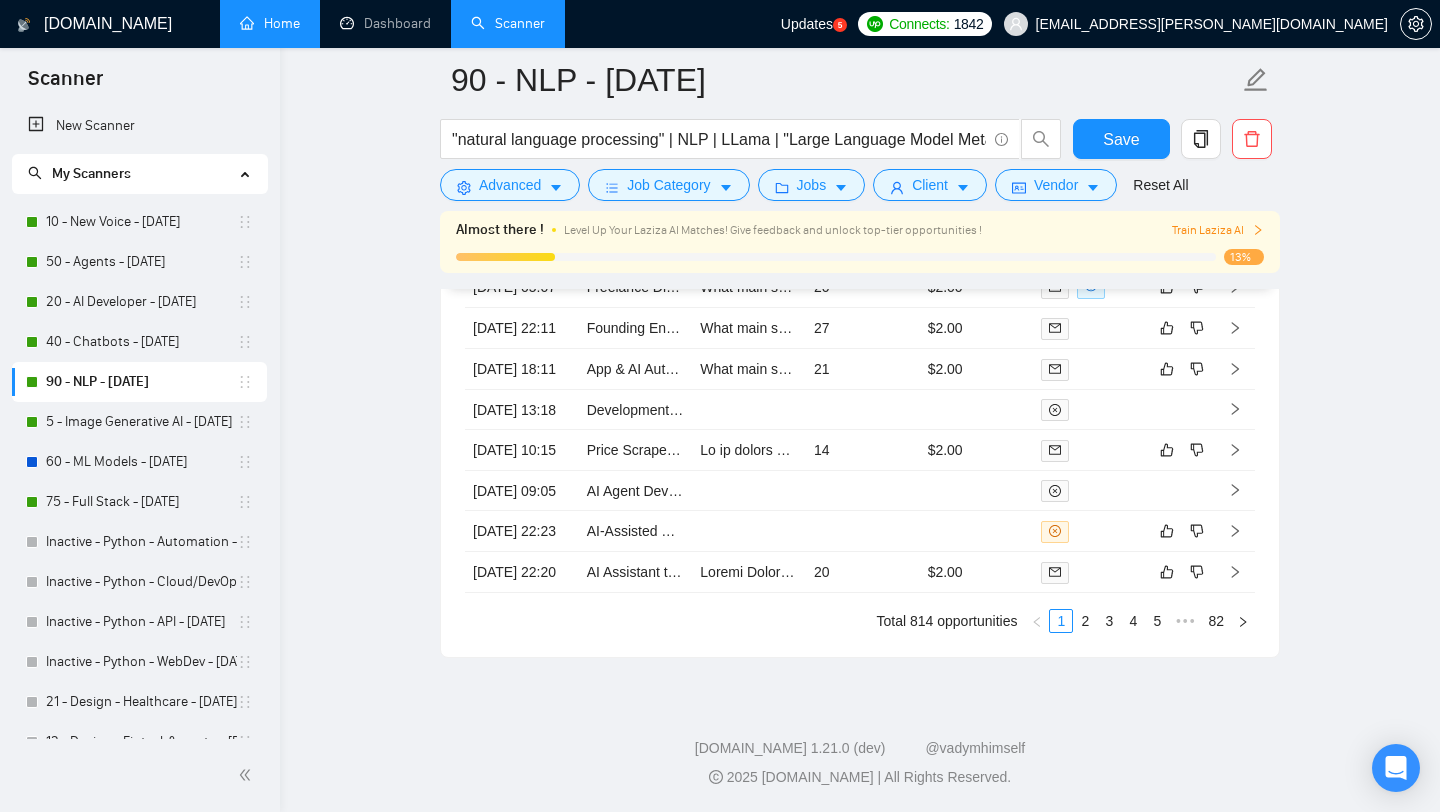 click on "Home" at bounding box center [270, 23] 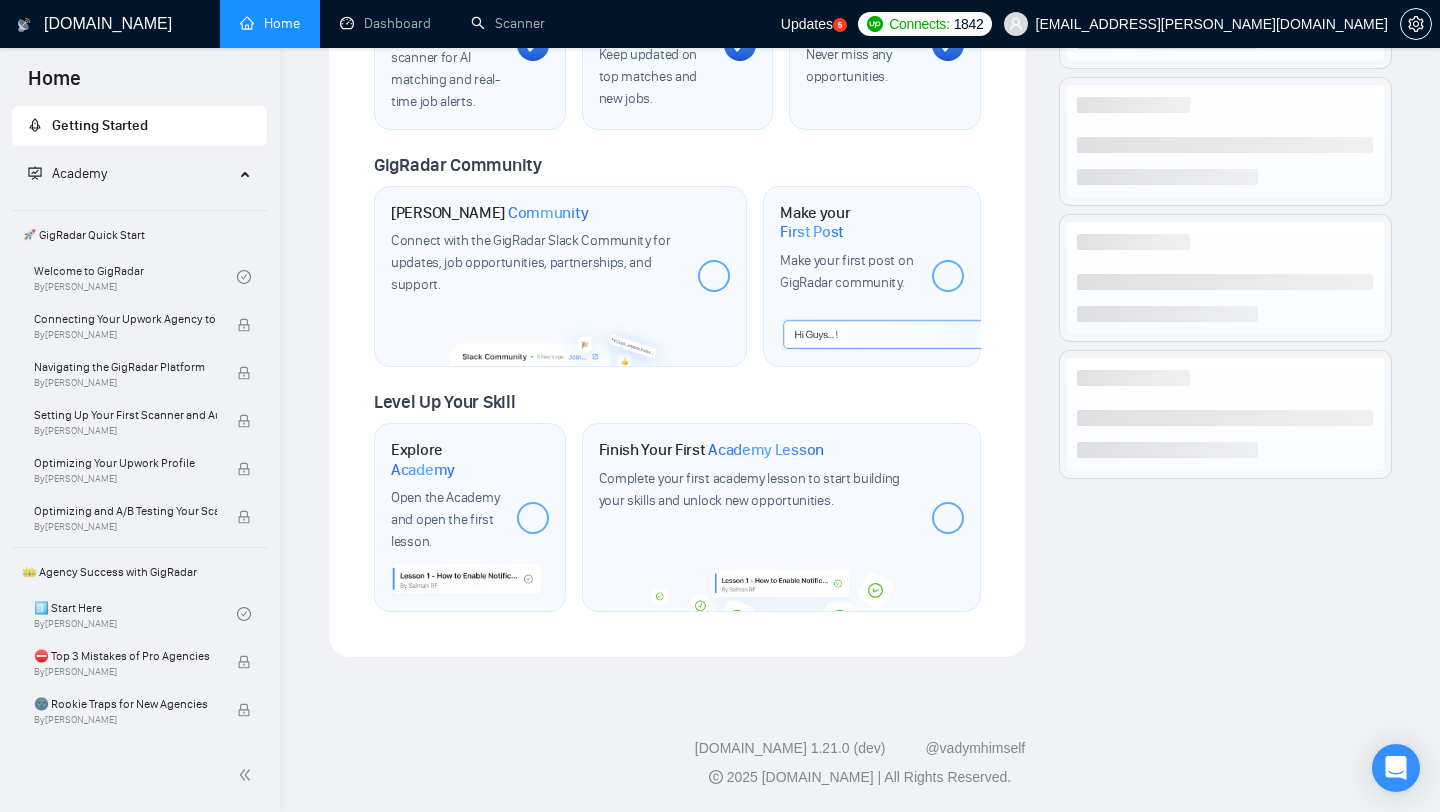 scroll, scrollTop: 0, scrollLeft: 0, axis: both 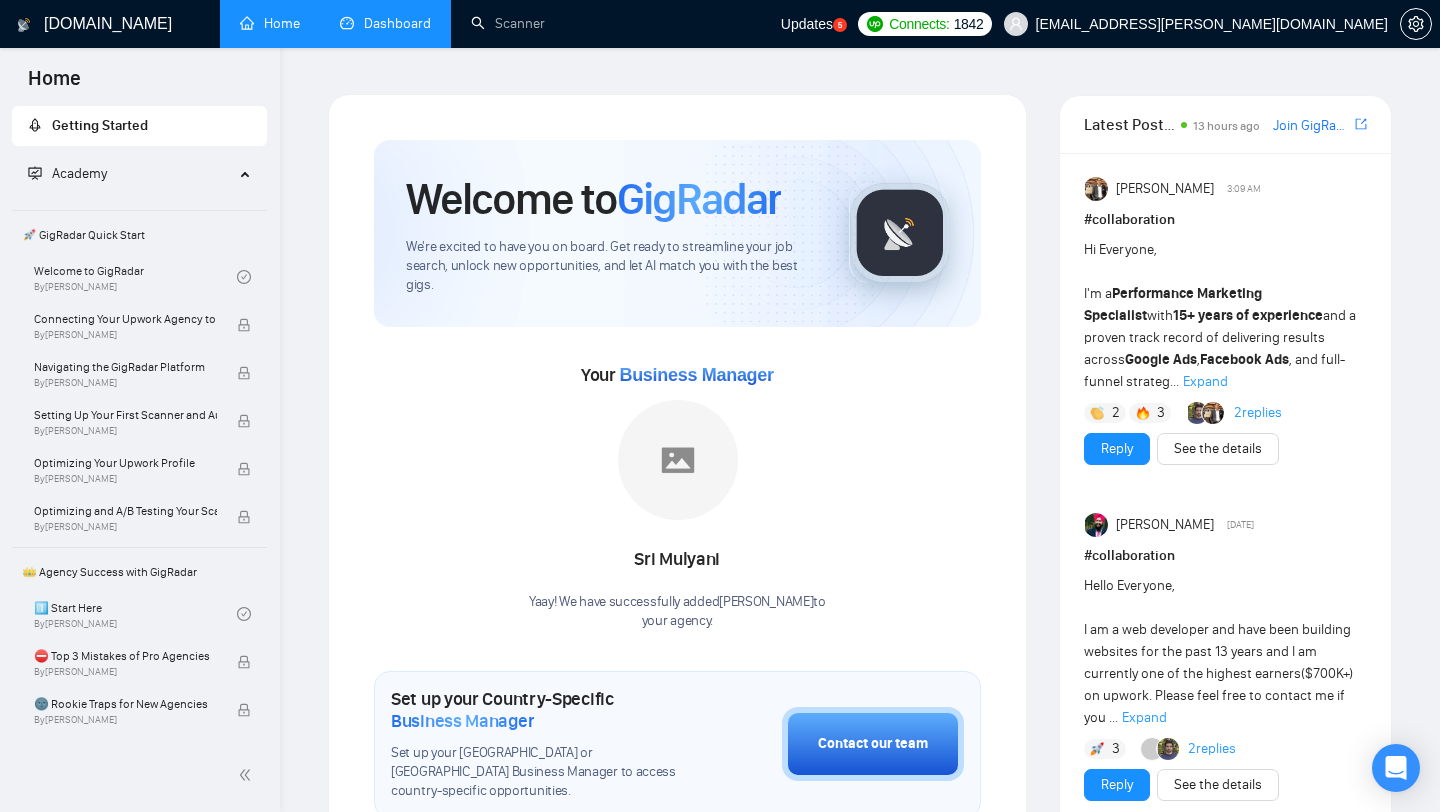 click on "Dashboard" at bounding box center (385, 23) 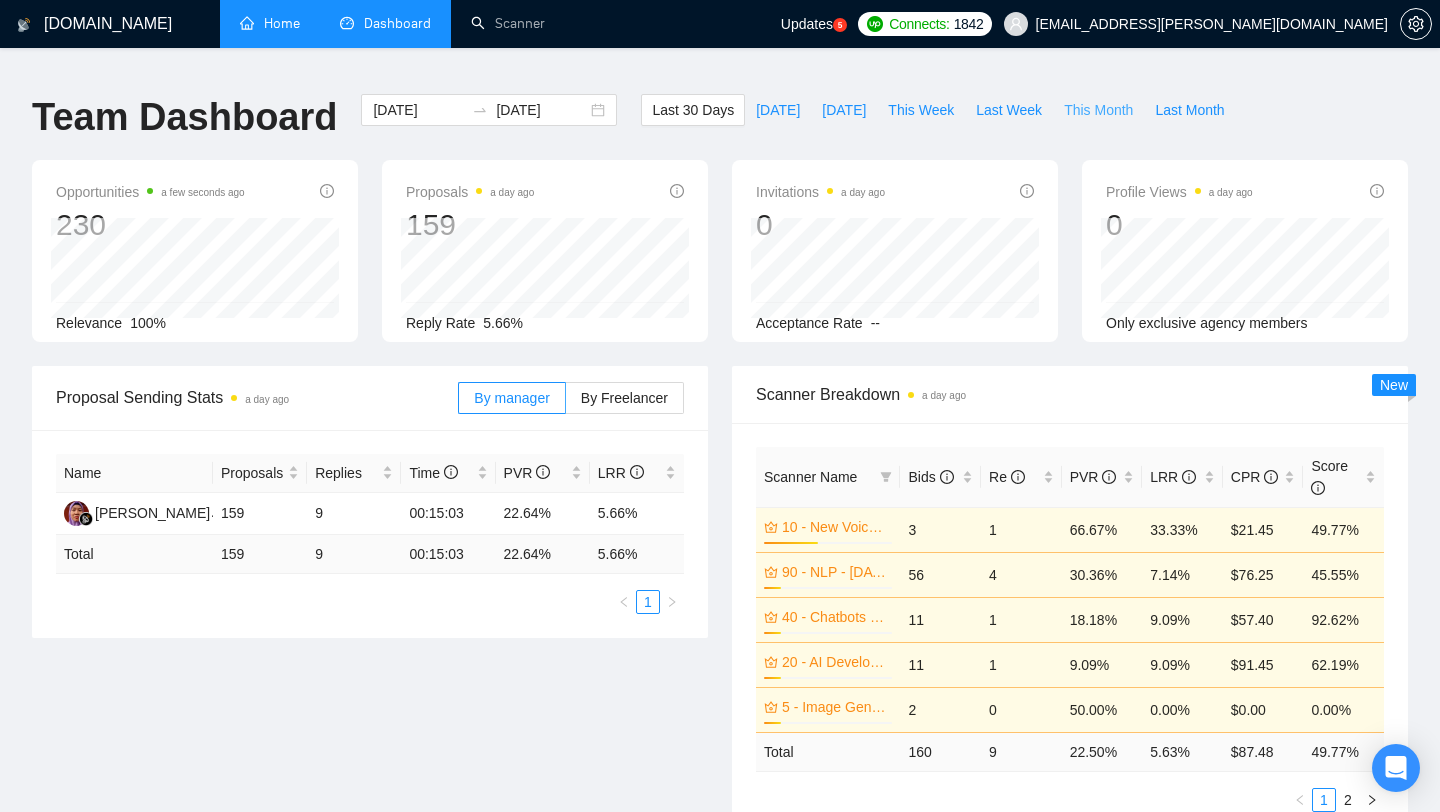 click on "This Month" at bounding box center [1098, 110] 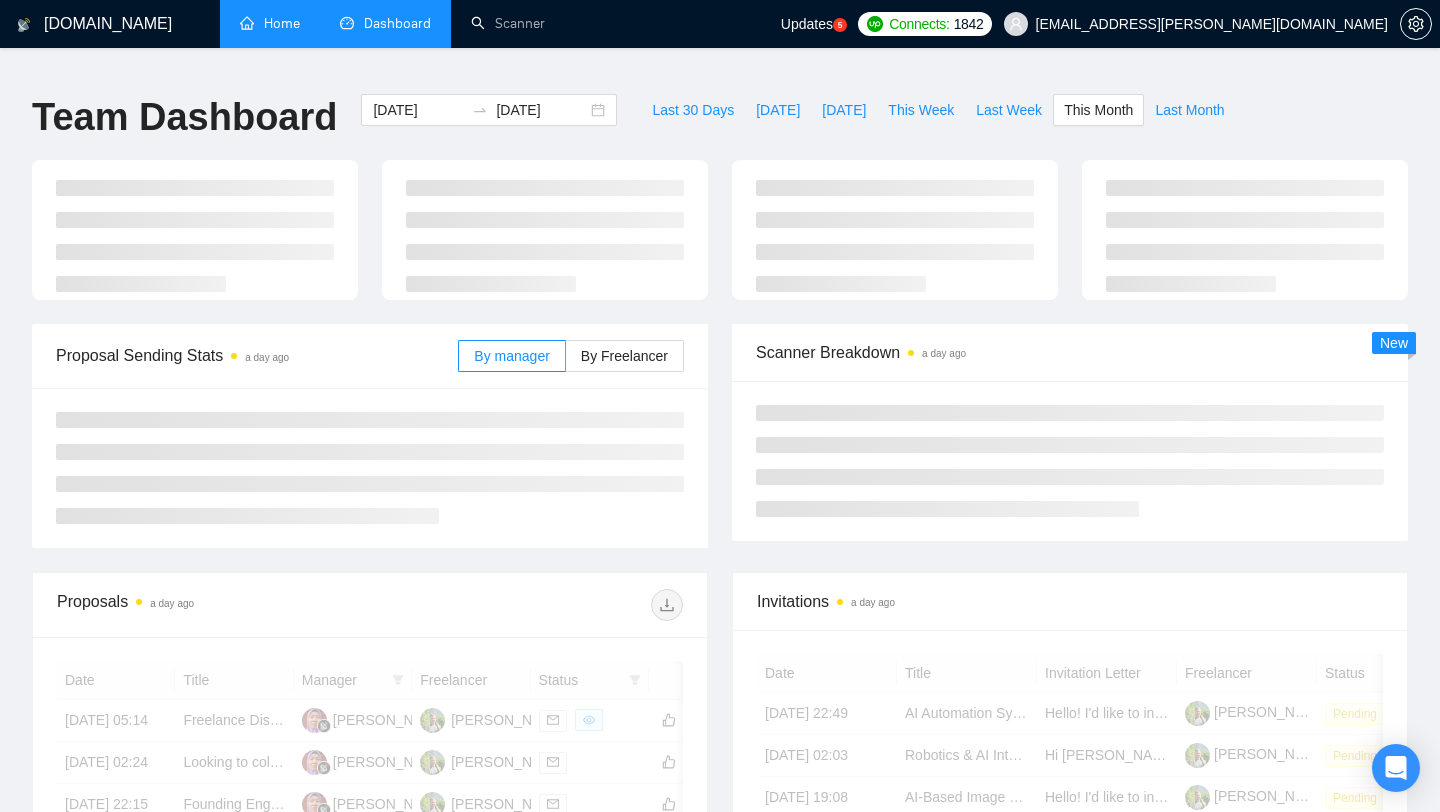 type on "[DATE]" 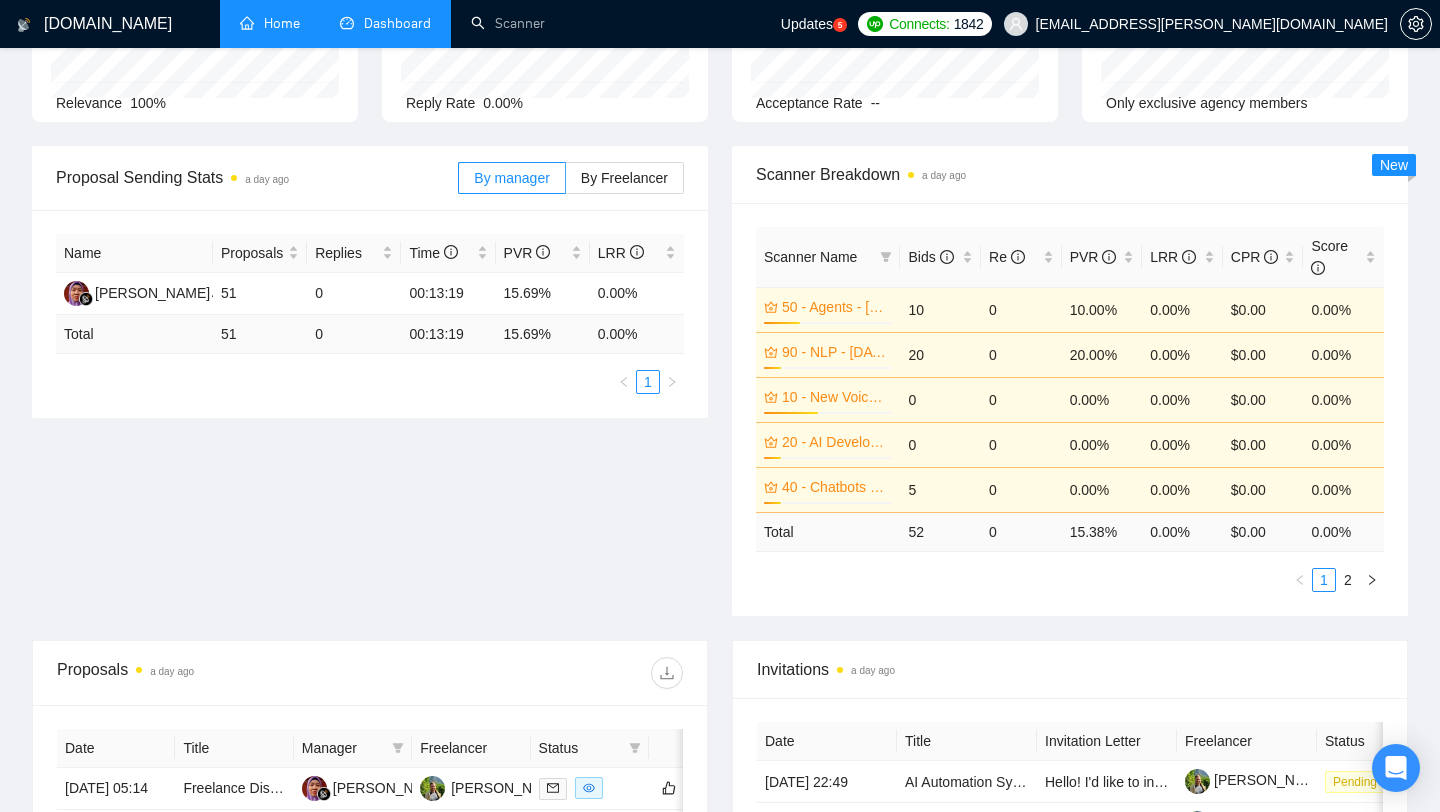 scroll, scrollTop: 0, scrollLeft: 0, axis: both 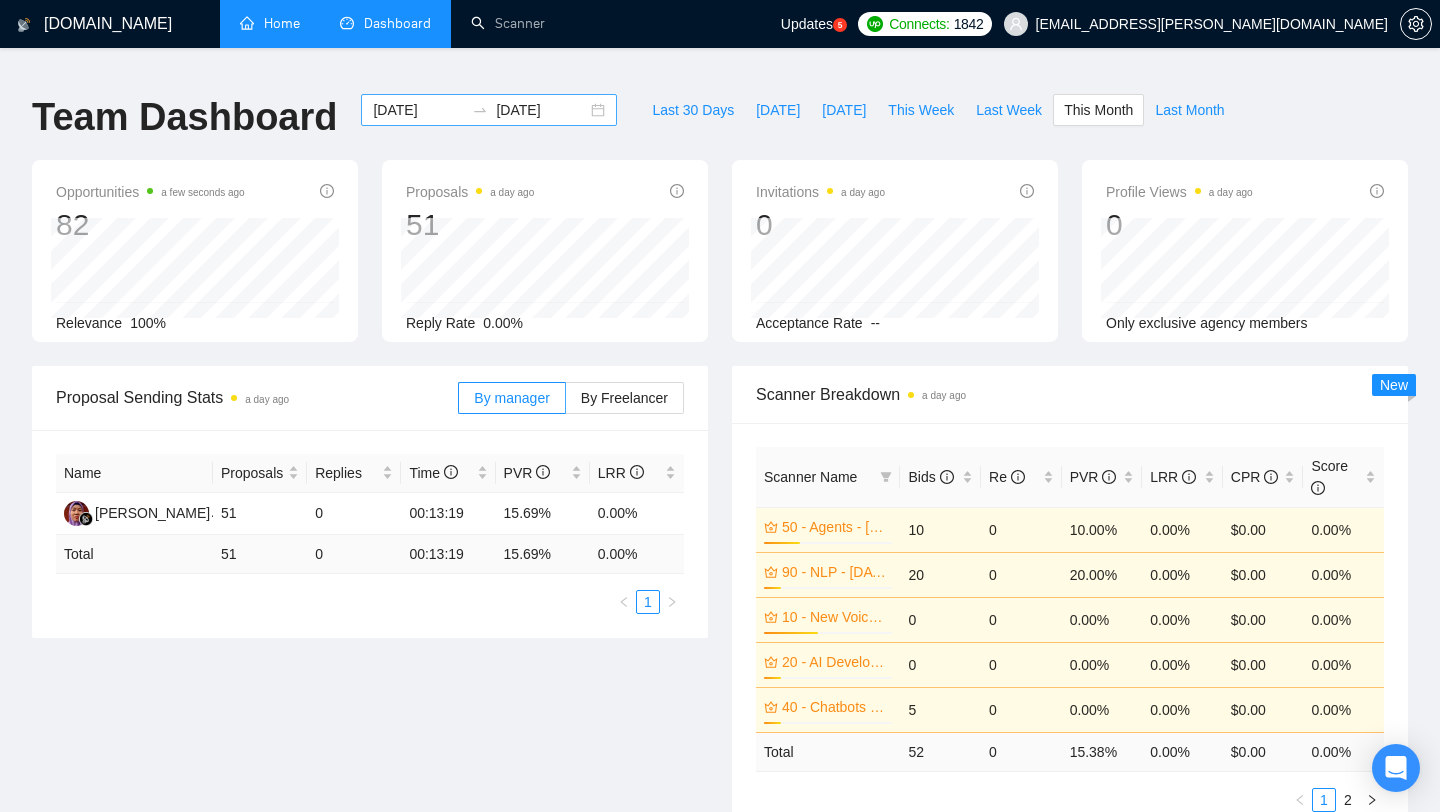 click on "[DATE]" at bounding box center [541, 110] 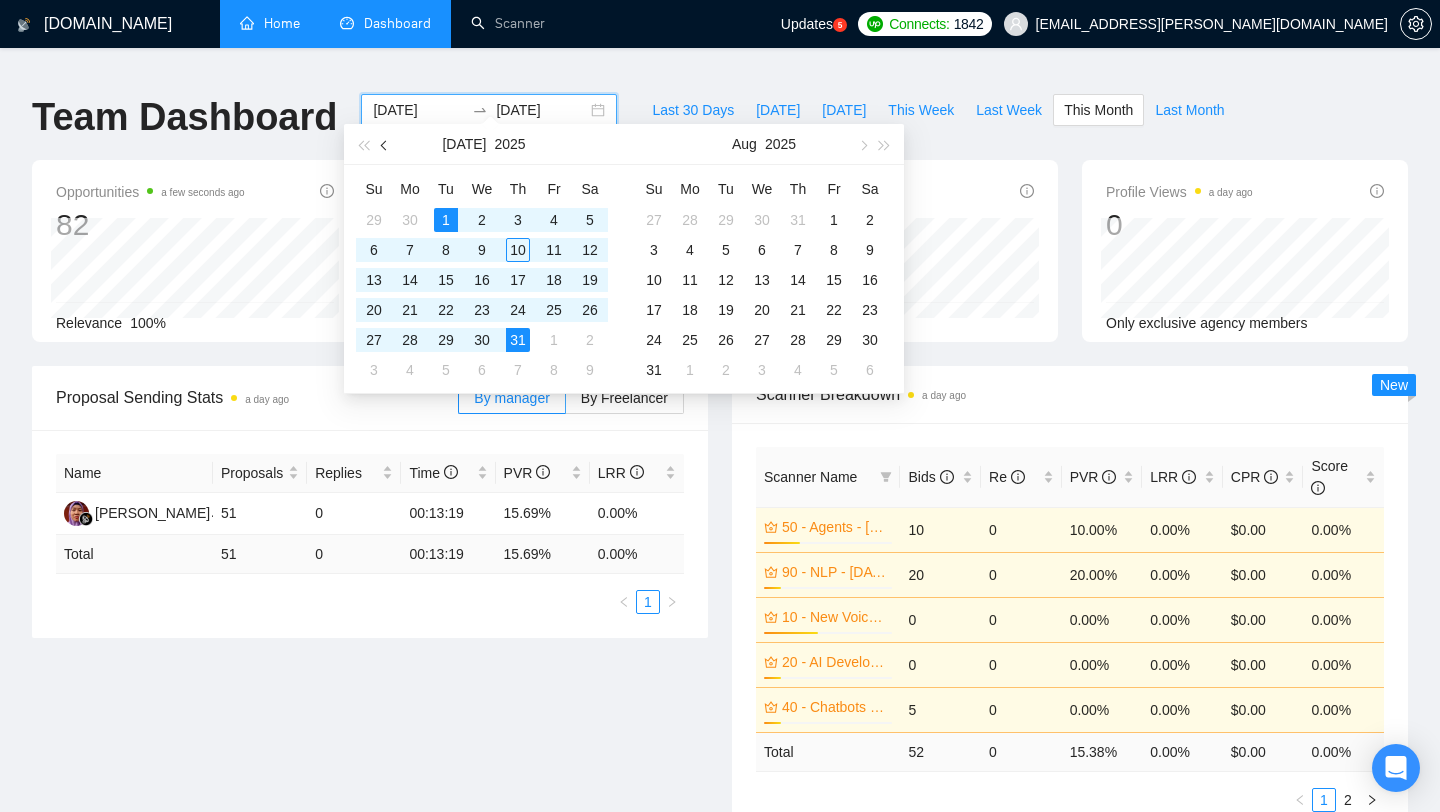 click at bounding box center (385, 144) 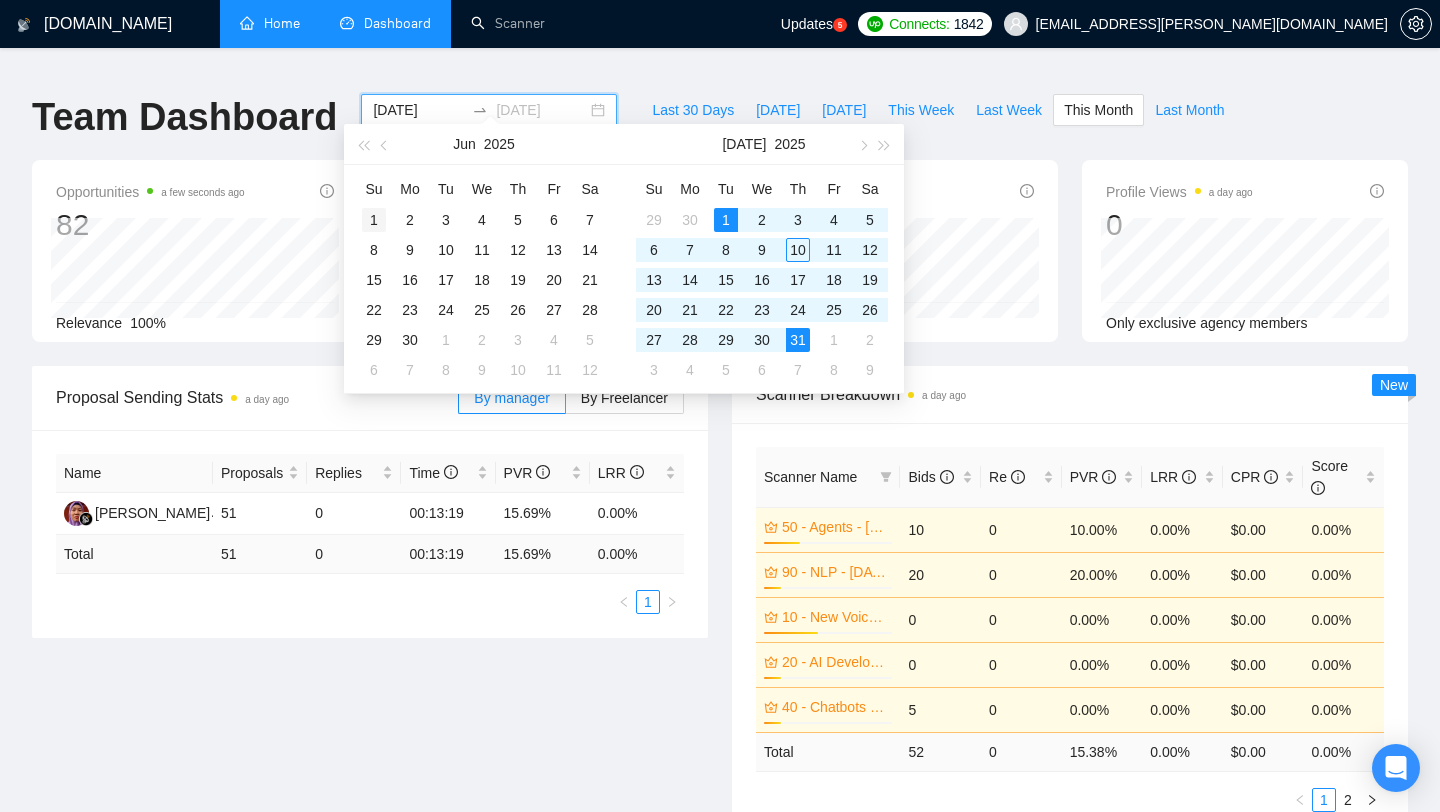 type on "[DATE]" 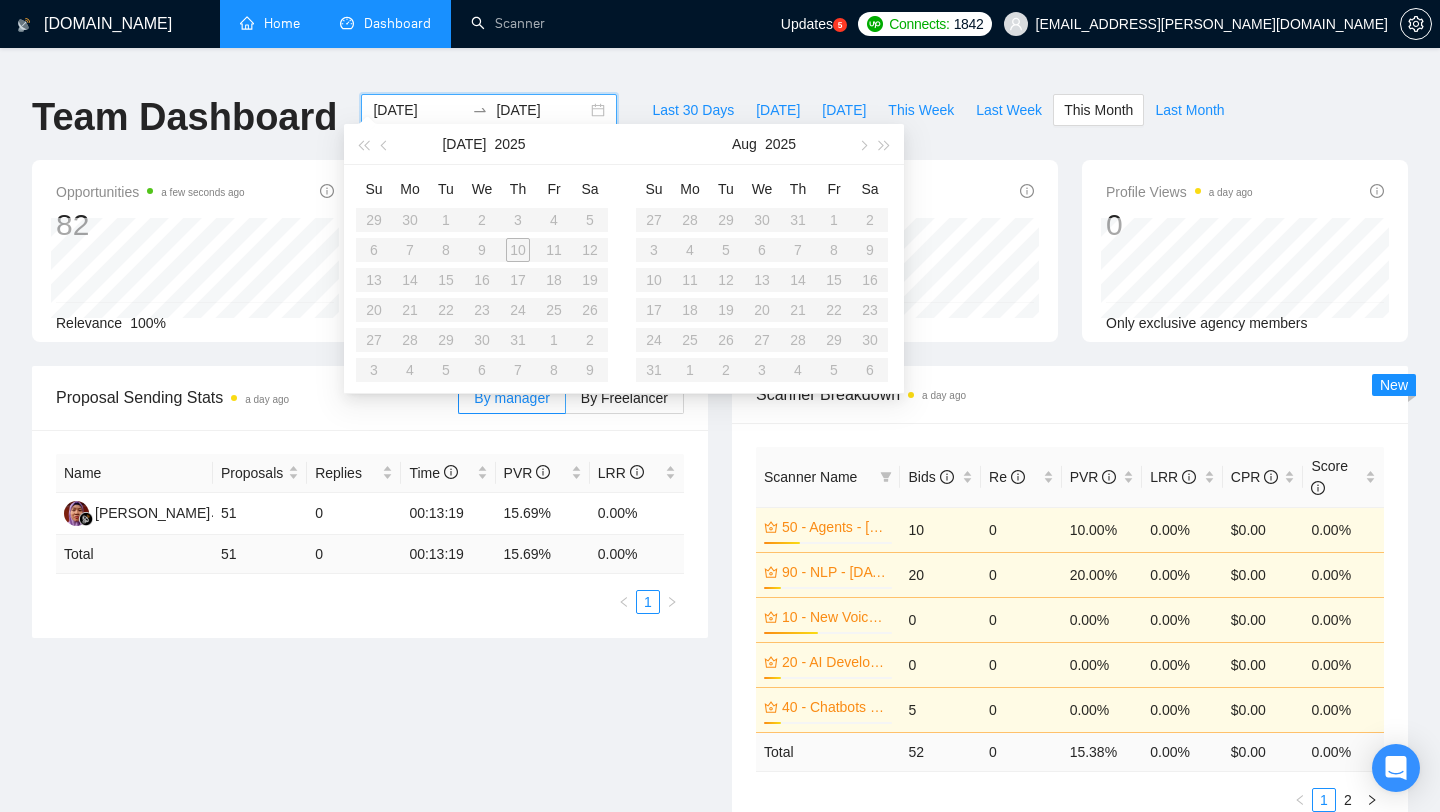 type 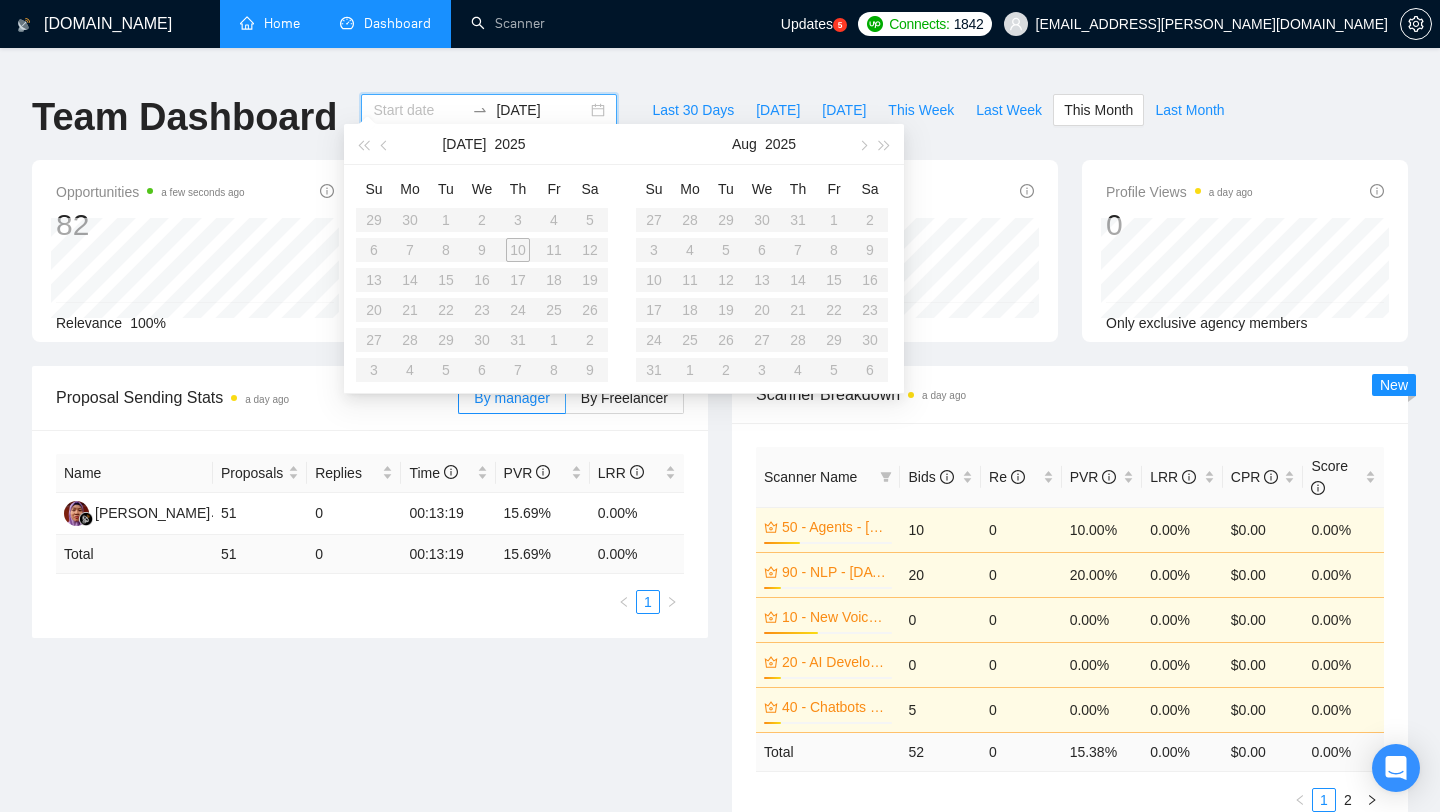 click on "Su Mo Tu We Th Fr Sa 29 30 1 2 3 4 5 6 7 8 9 10 11 12 13 14 15 16 17 18 19 20 21 22 23 24 25 26 27 28 29 30 31 1 2 3 4 5 6 7 8 9" at bounding box center [482, 279] 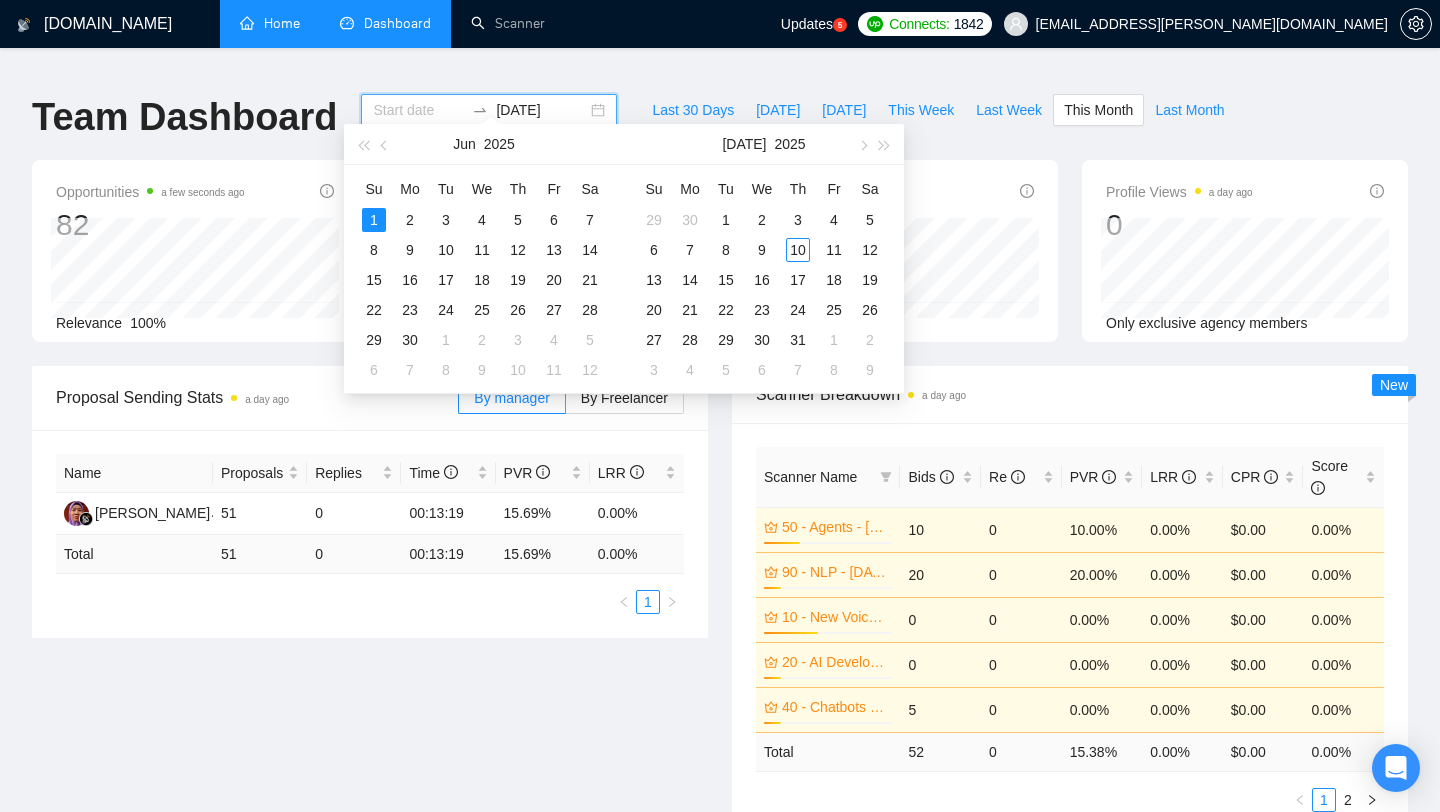 type on "[DATE]" 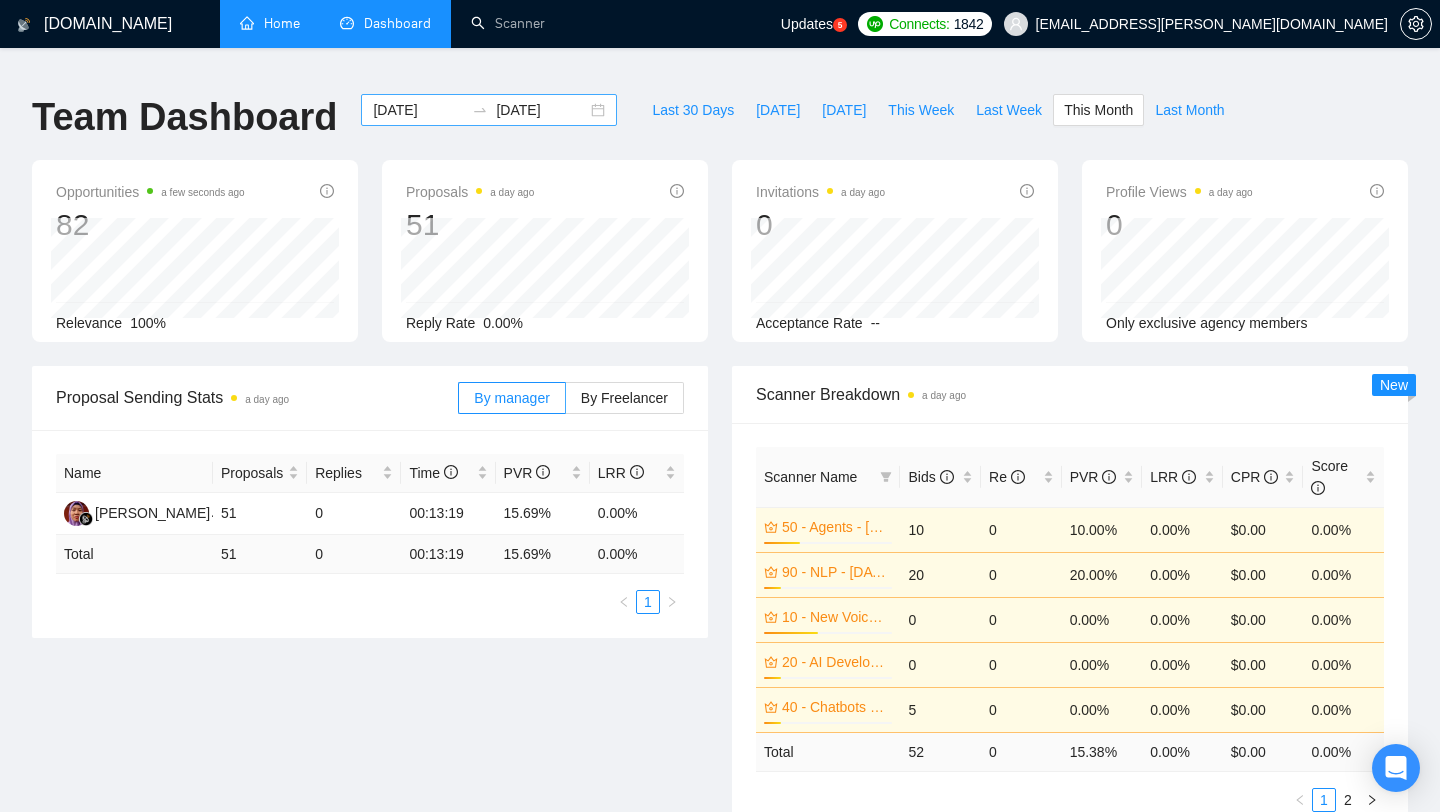 click on "[DATE]" at bounding box center [541, 110] 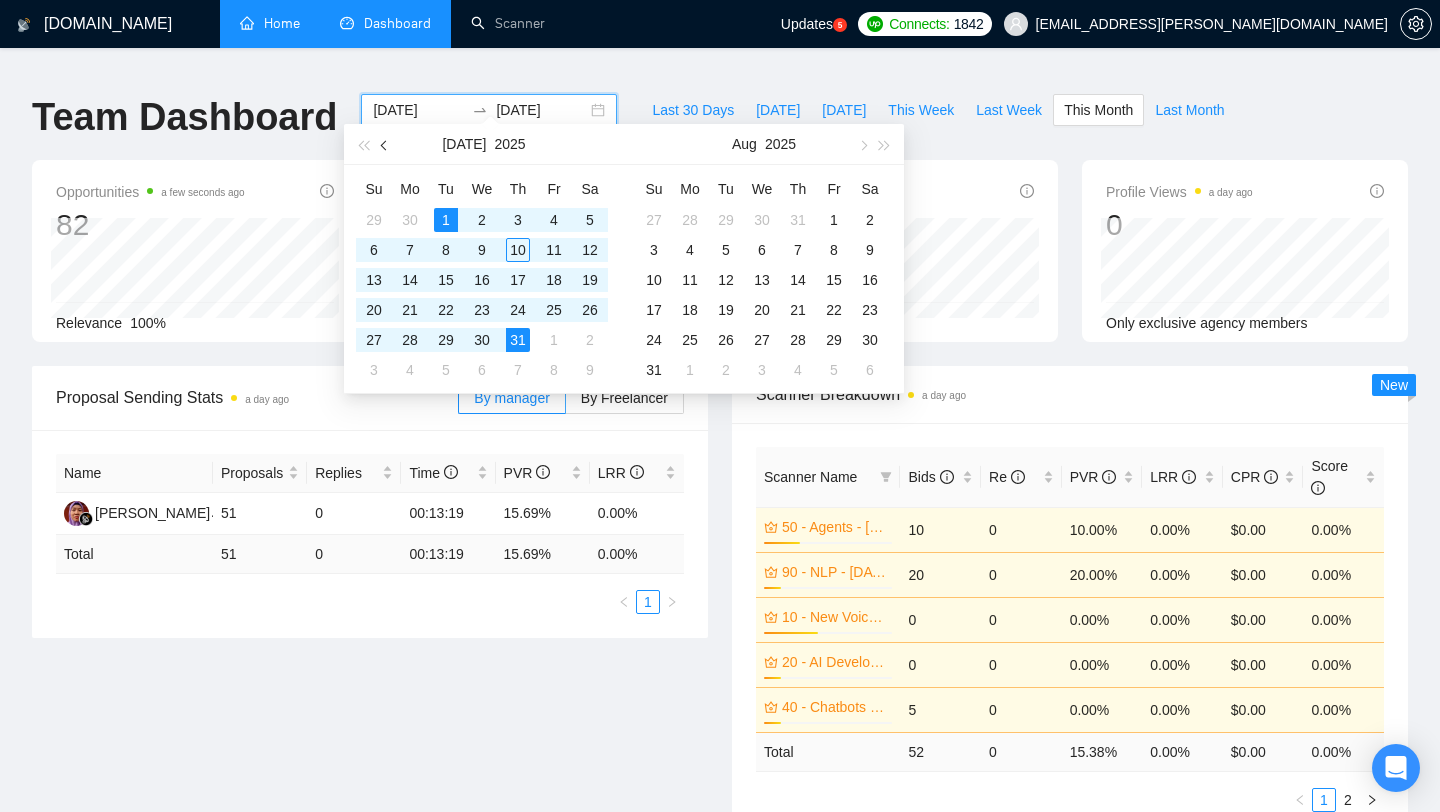 click at bounding box center [386, 145] 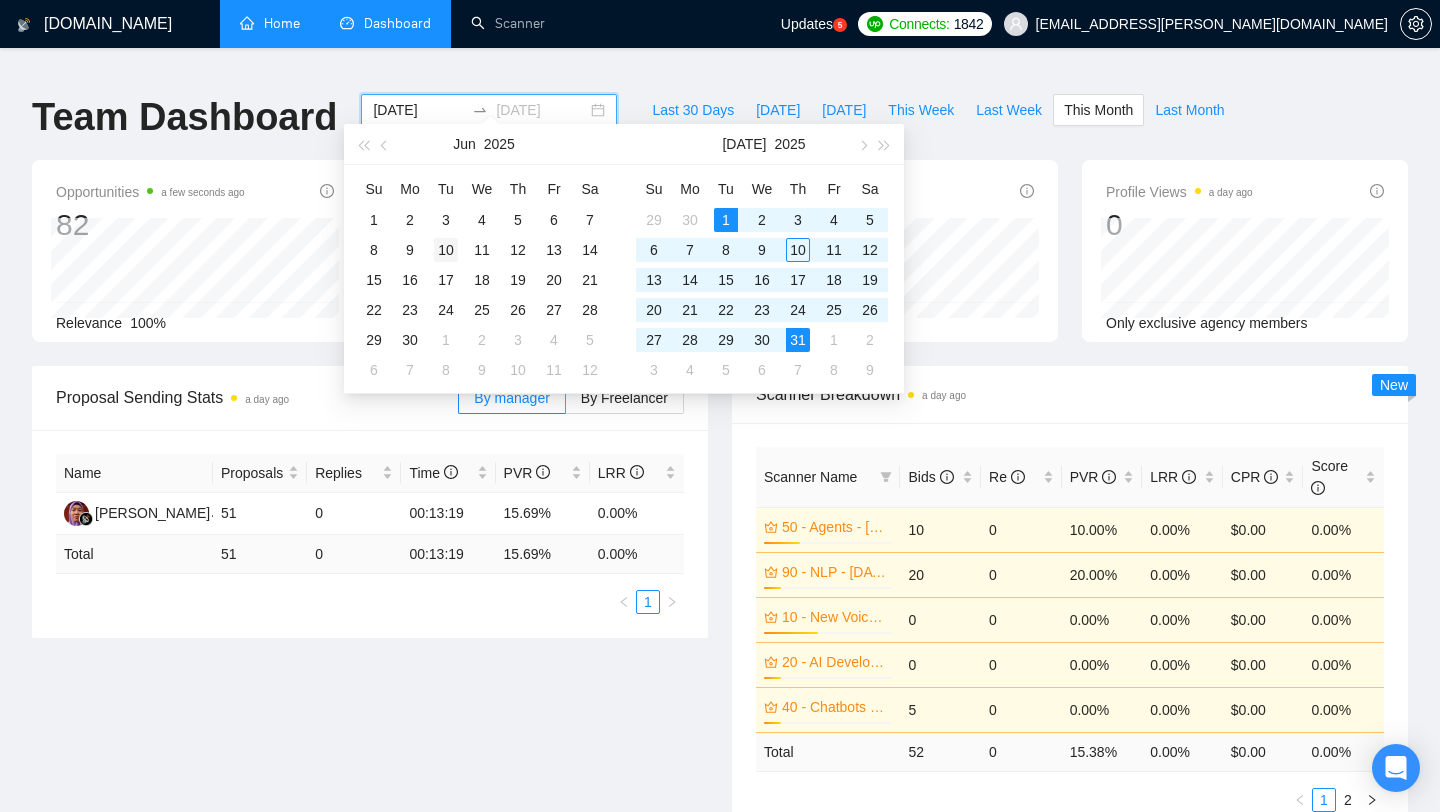 type on "[DATE]" 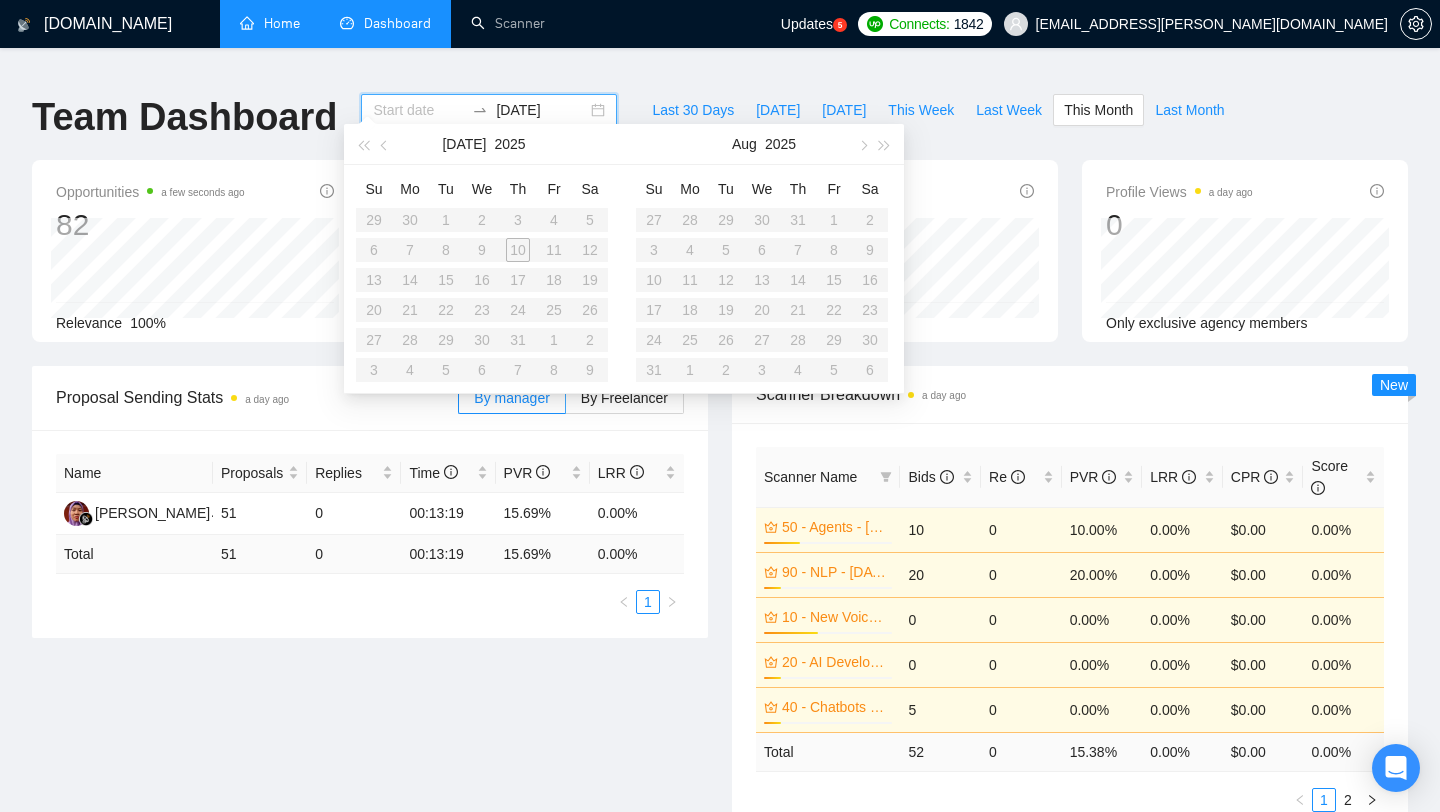 click at bounding box center (418, 110) 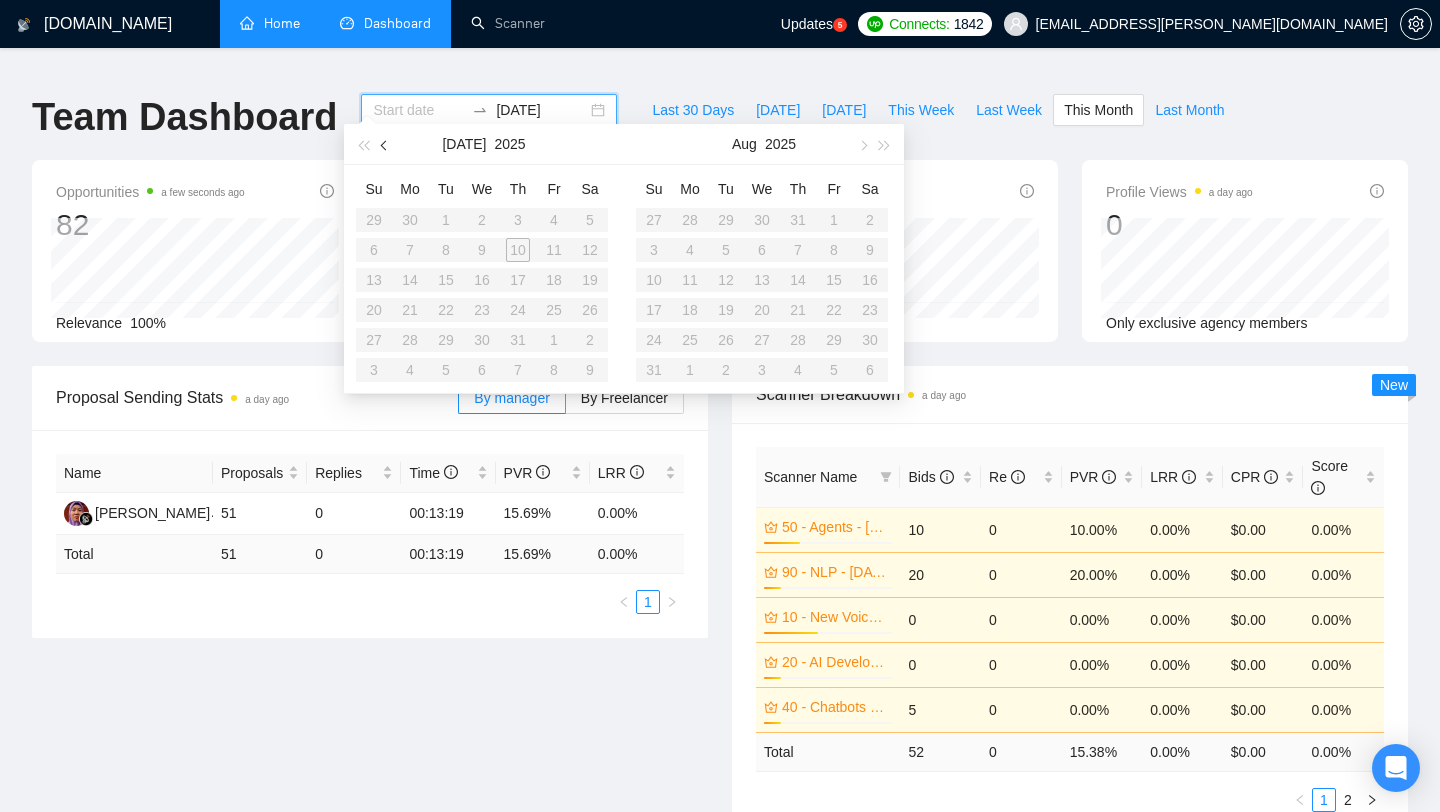 click at bounding box center [386, 145] 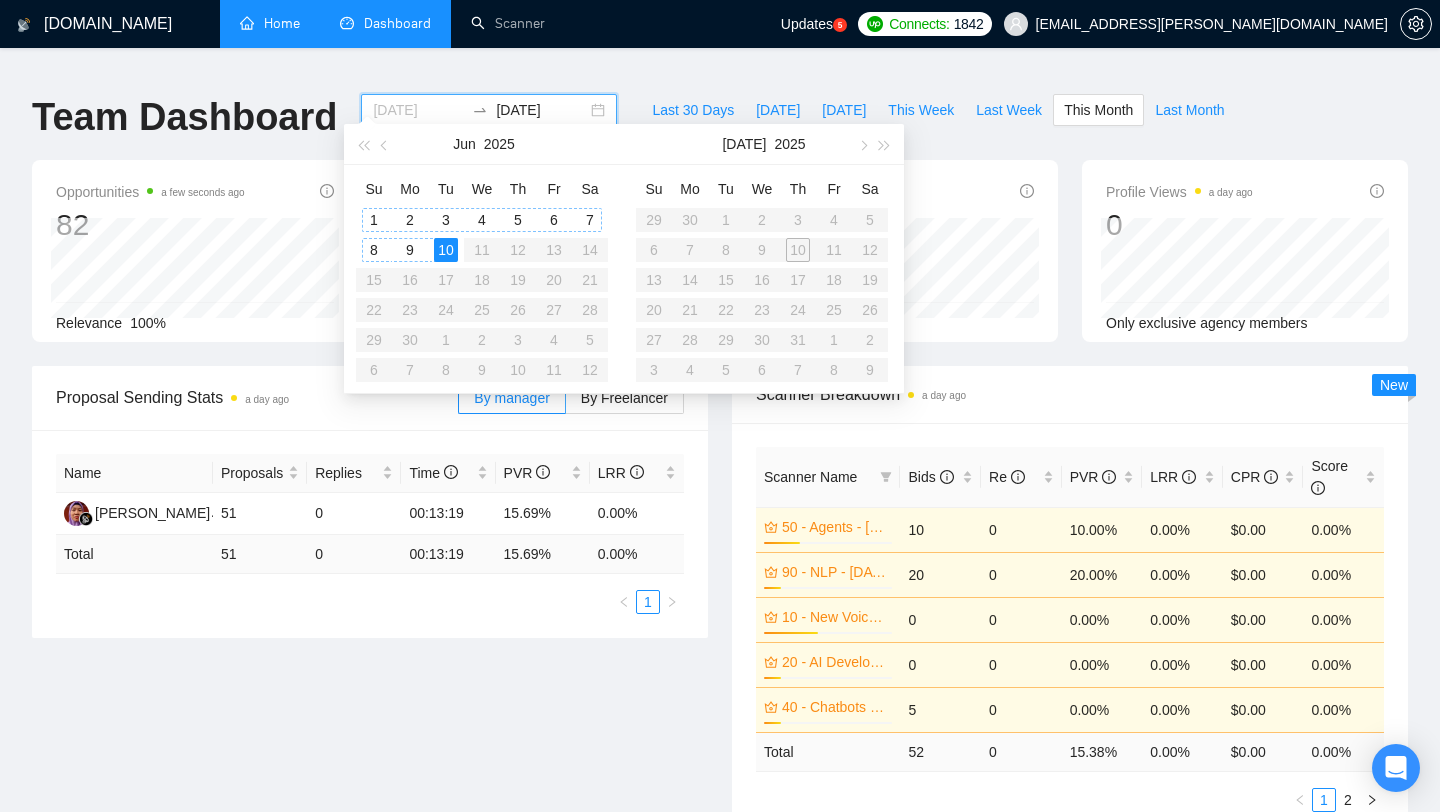 click on "1" at bounding box center [374, 220] 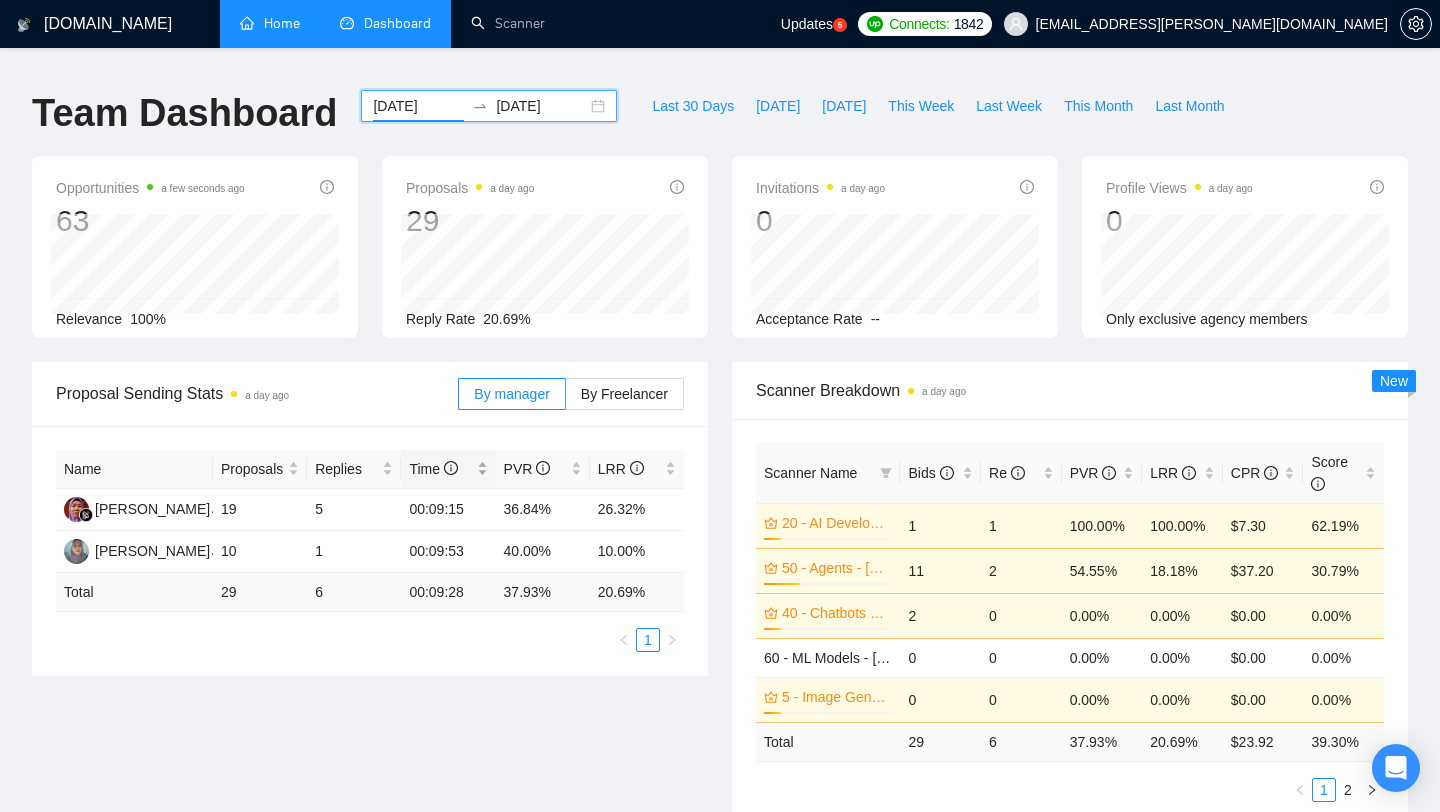 scroll, scrollTop: 0, scrollLeft: 0, axis: both 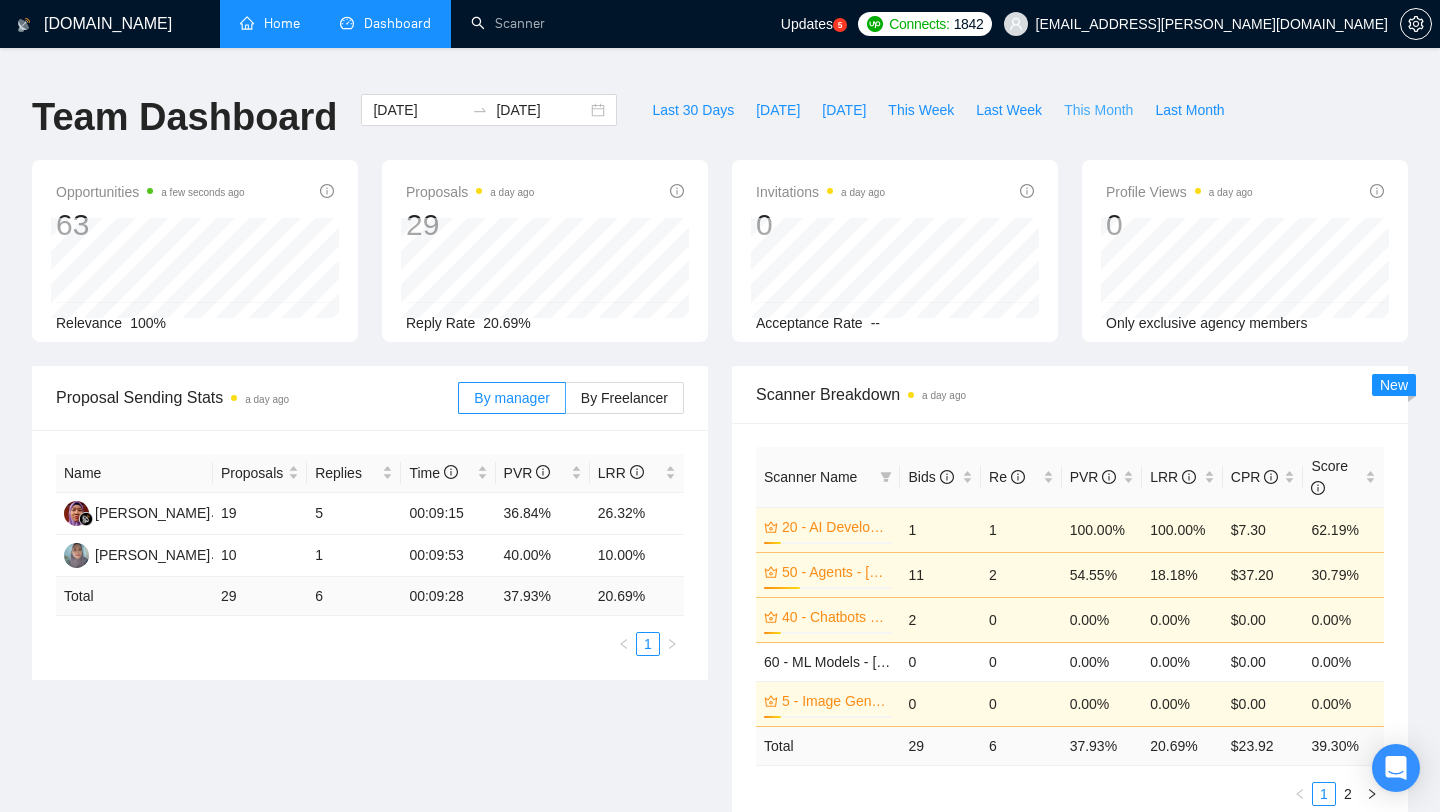 click on "This Month" at bounding box center (1098, 110) 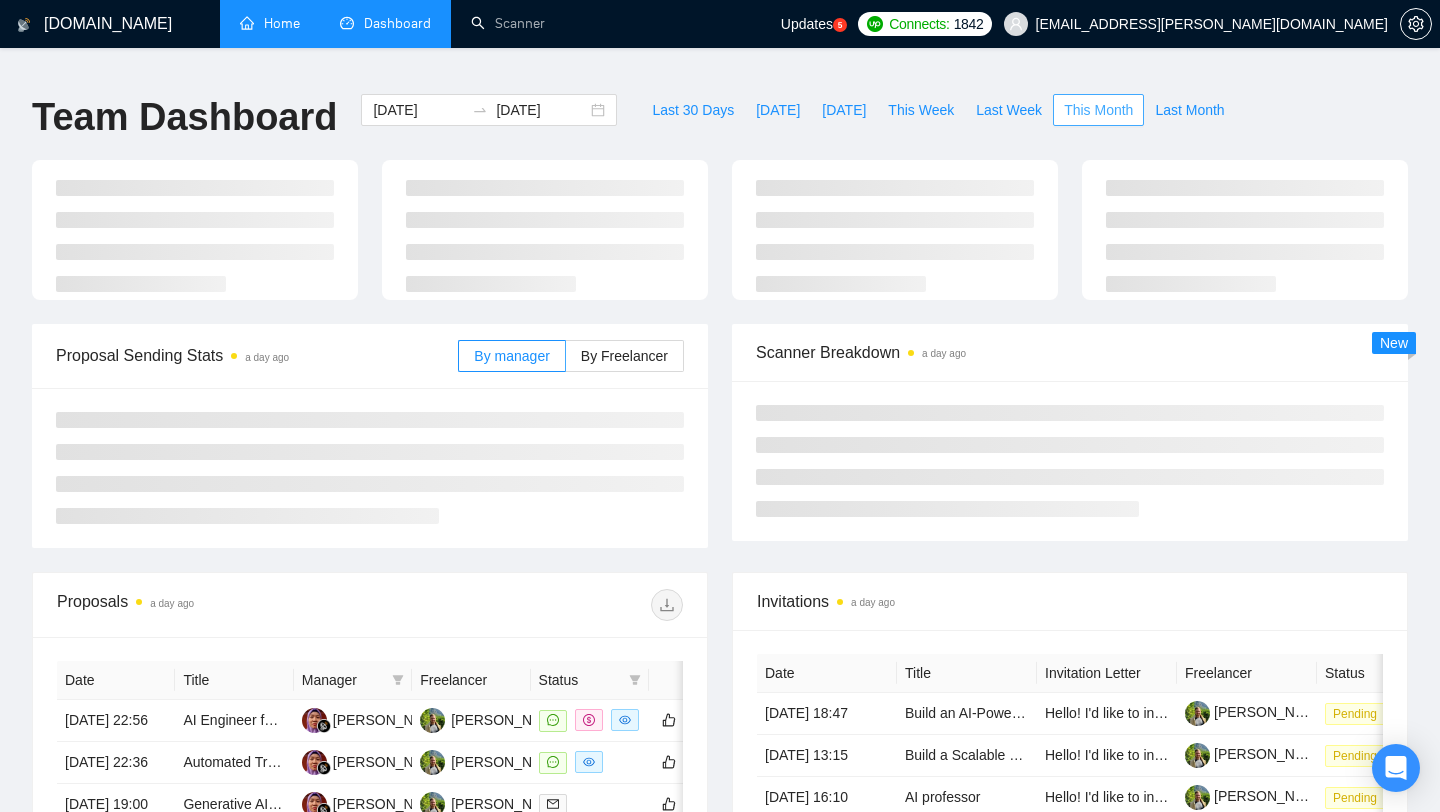 type on "[DATE]" 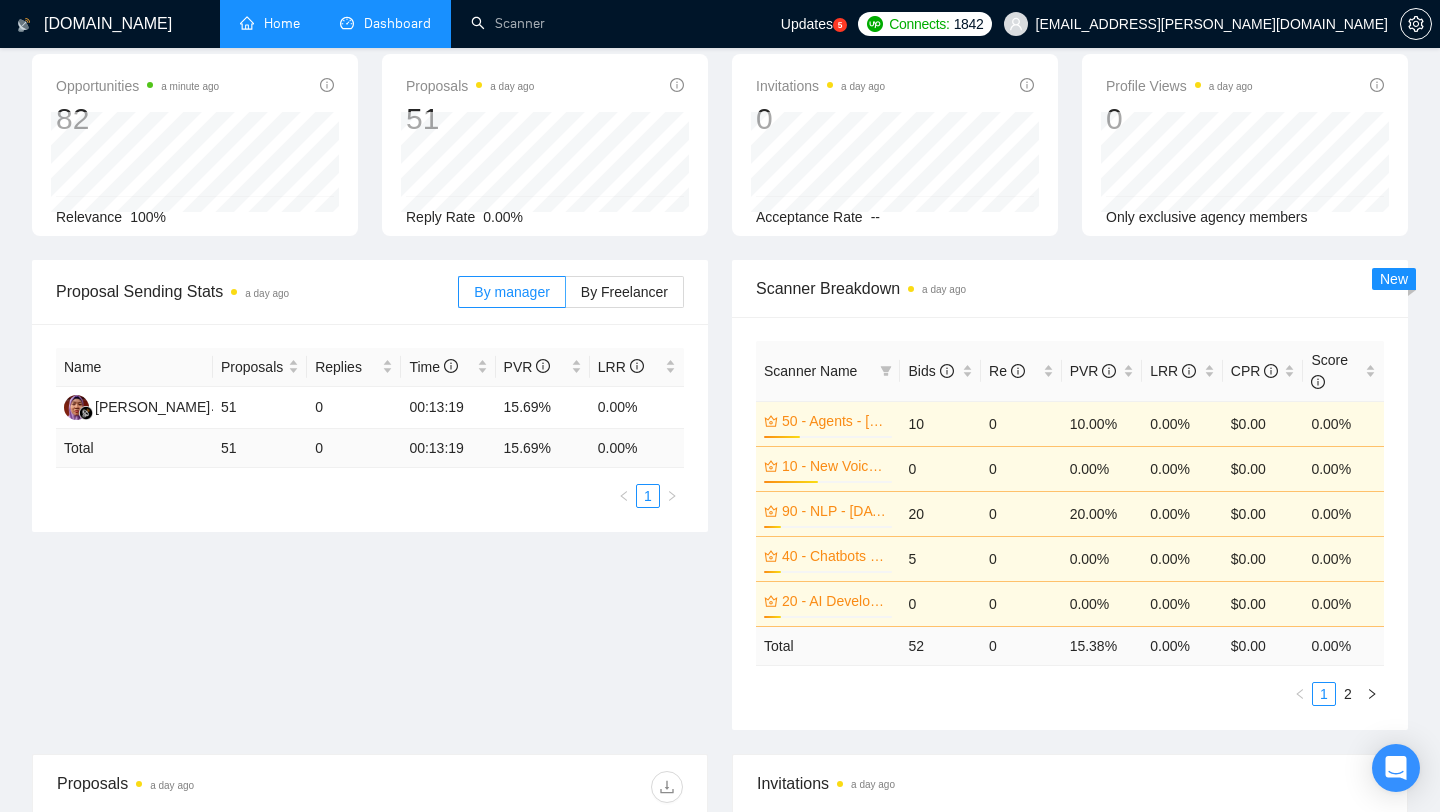 scroll, scrollTop: 226, scrollLeft: 0, axis: vertical 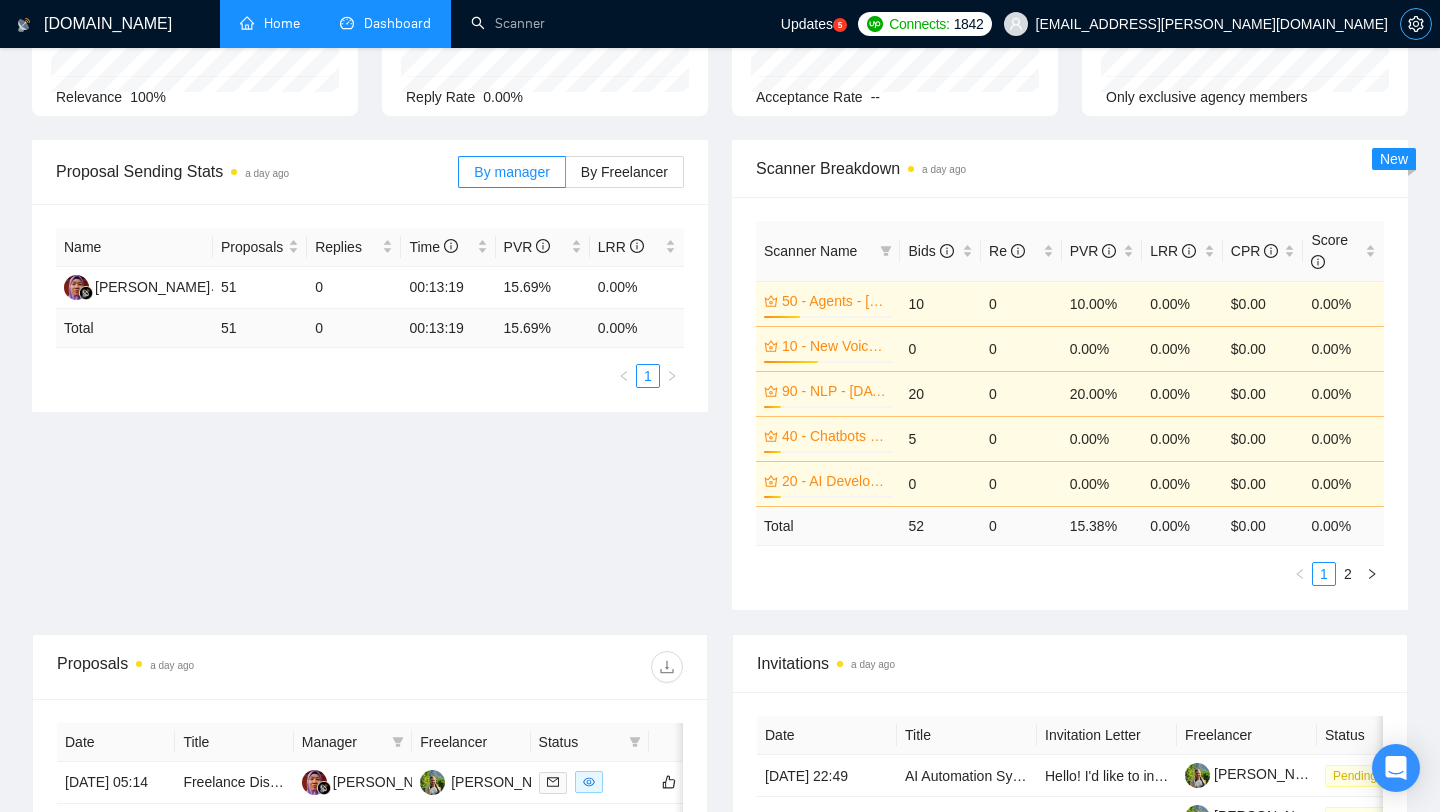 click 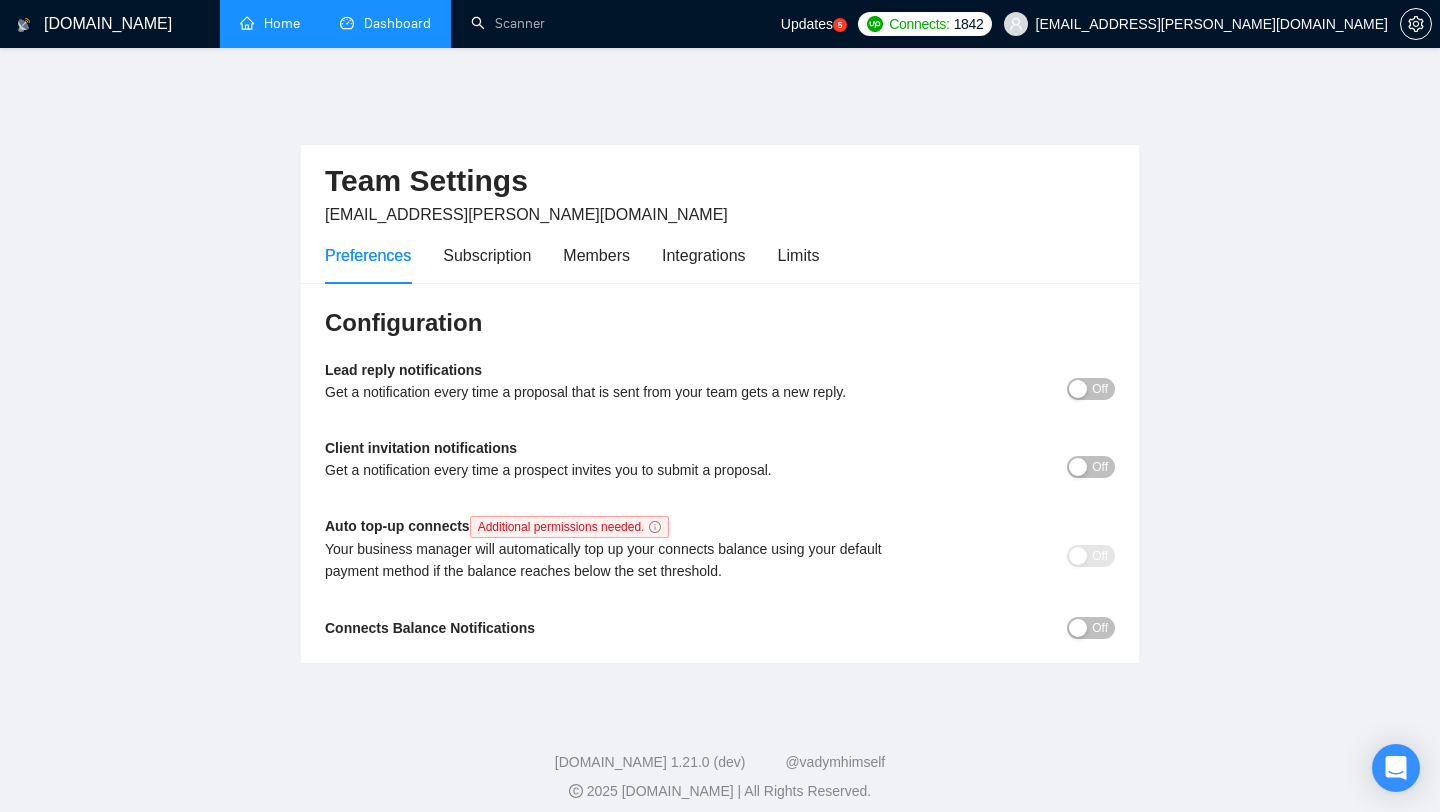 click on "Updates" at bounding box center [807, 24] 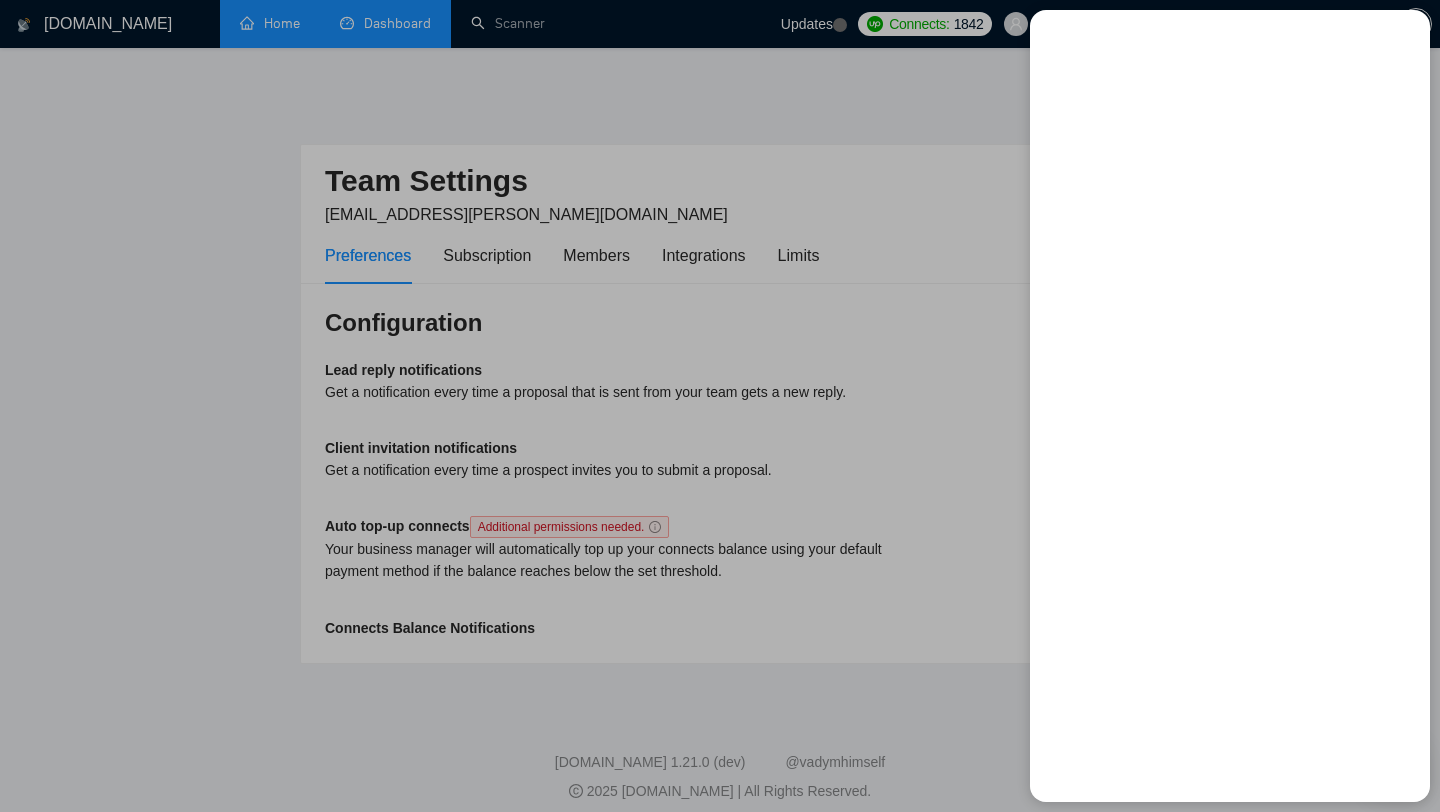 click at bounding box center [720, 406] 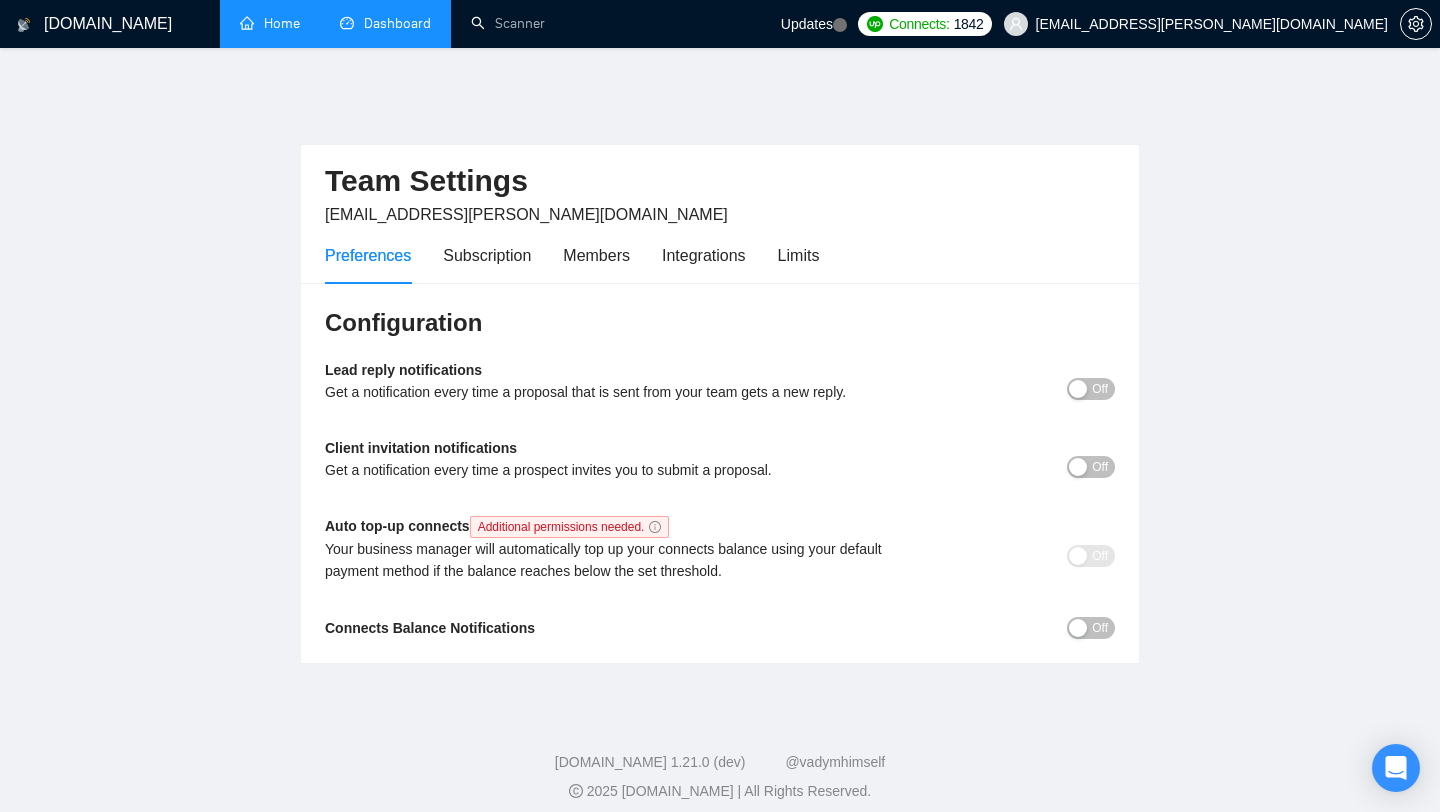 click on "[DOMAIN_NAME]" at bounding box center (94, 24) 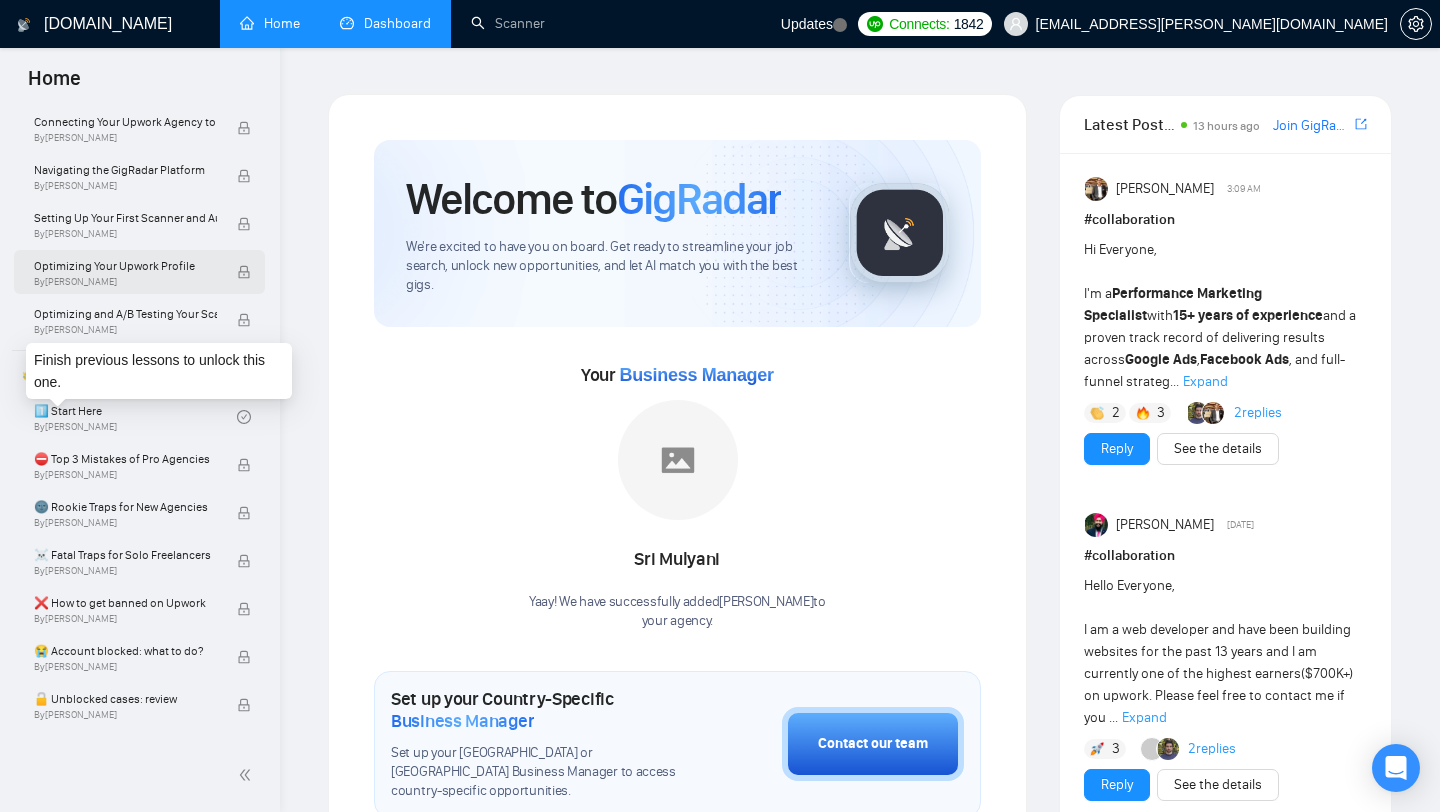 scroll, scrollTop: 233, scrollLeft: 0, axis: vertical 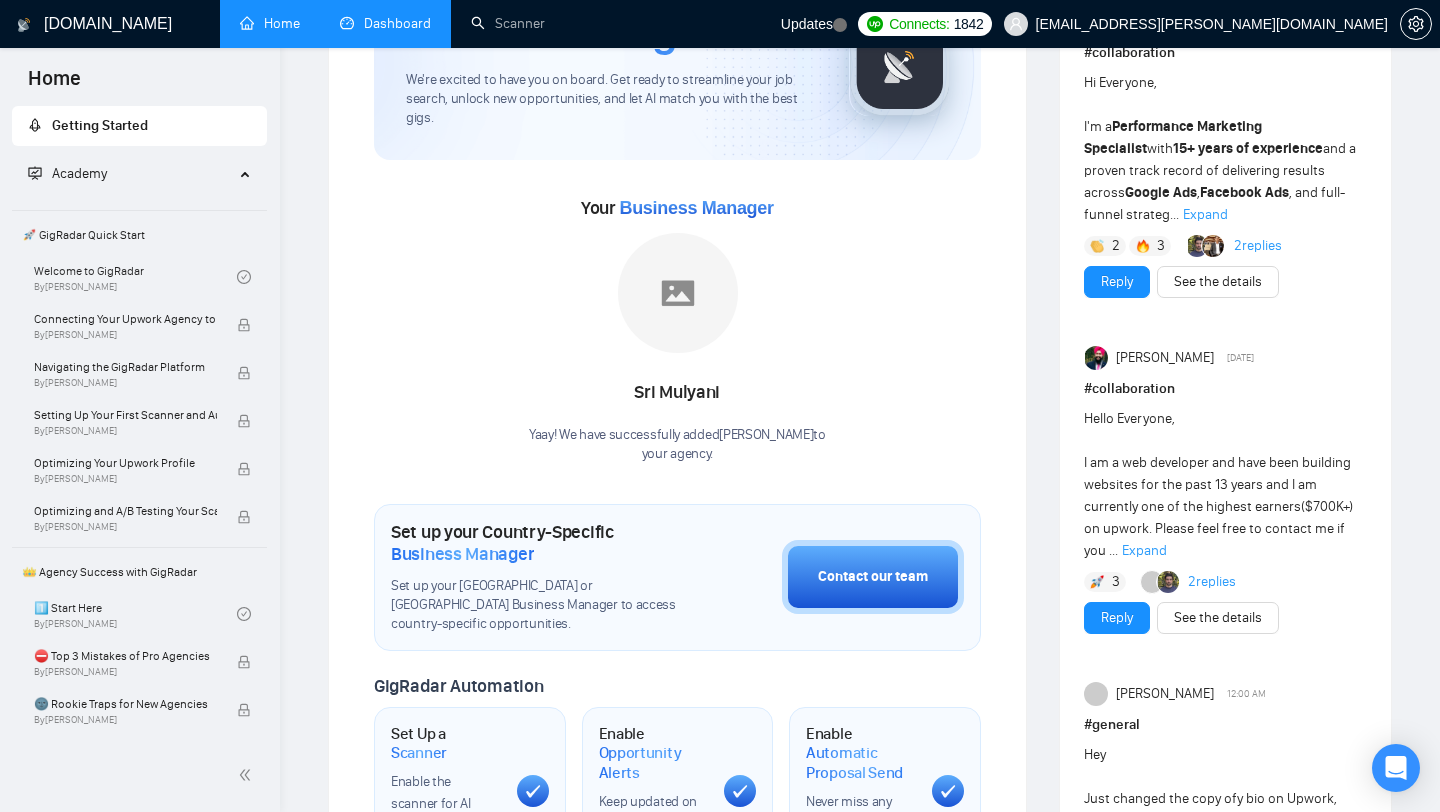 click on "Dashboard" at bounding box center (385, 23) 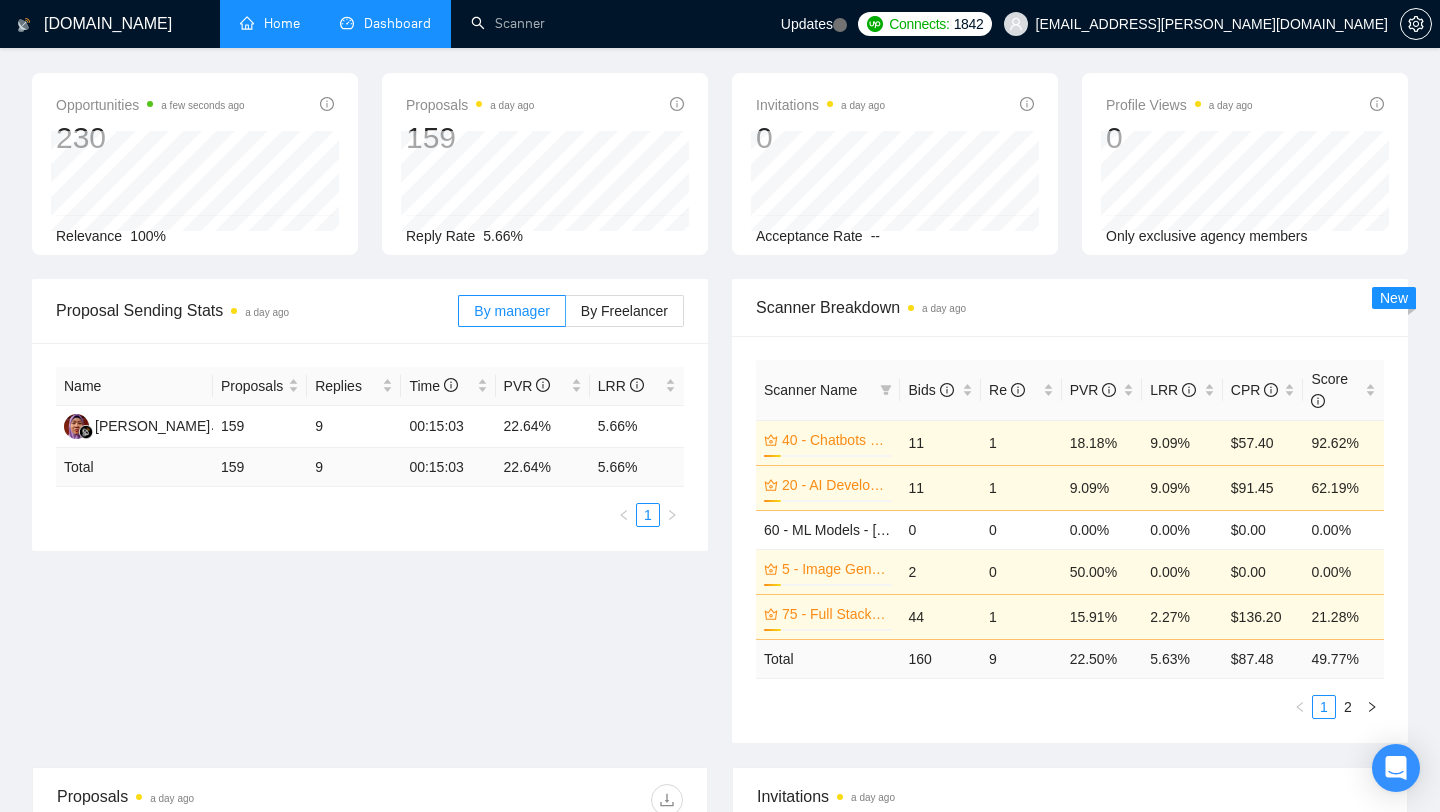 scroll, scrollTop: 0, scrollLeft: 0, axis: both 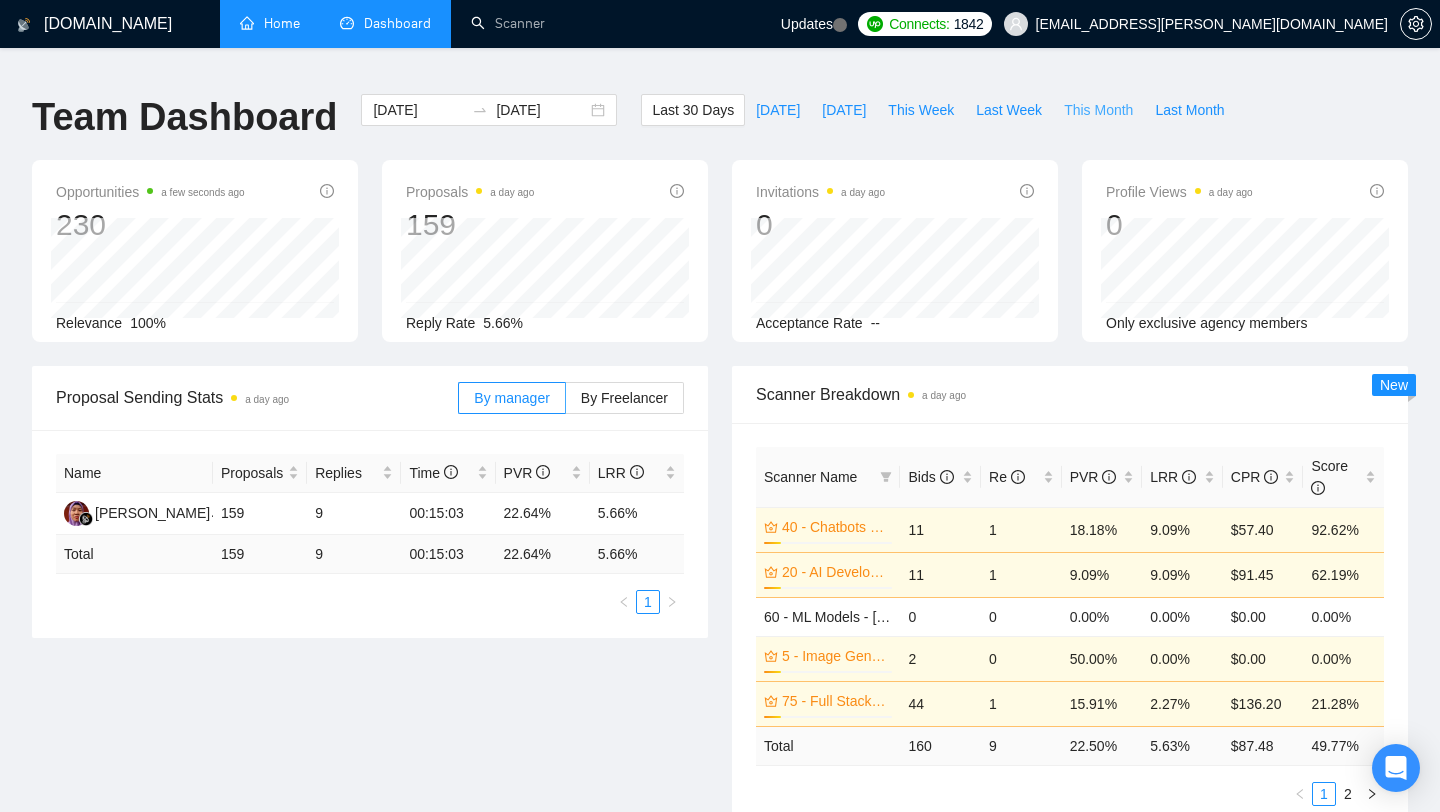 click on "This Month" at bounding box center [1098, 110] 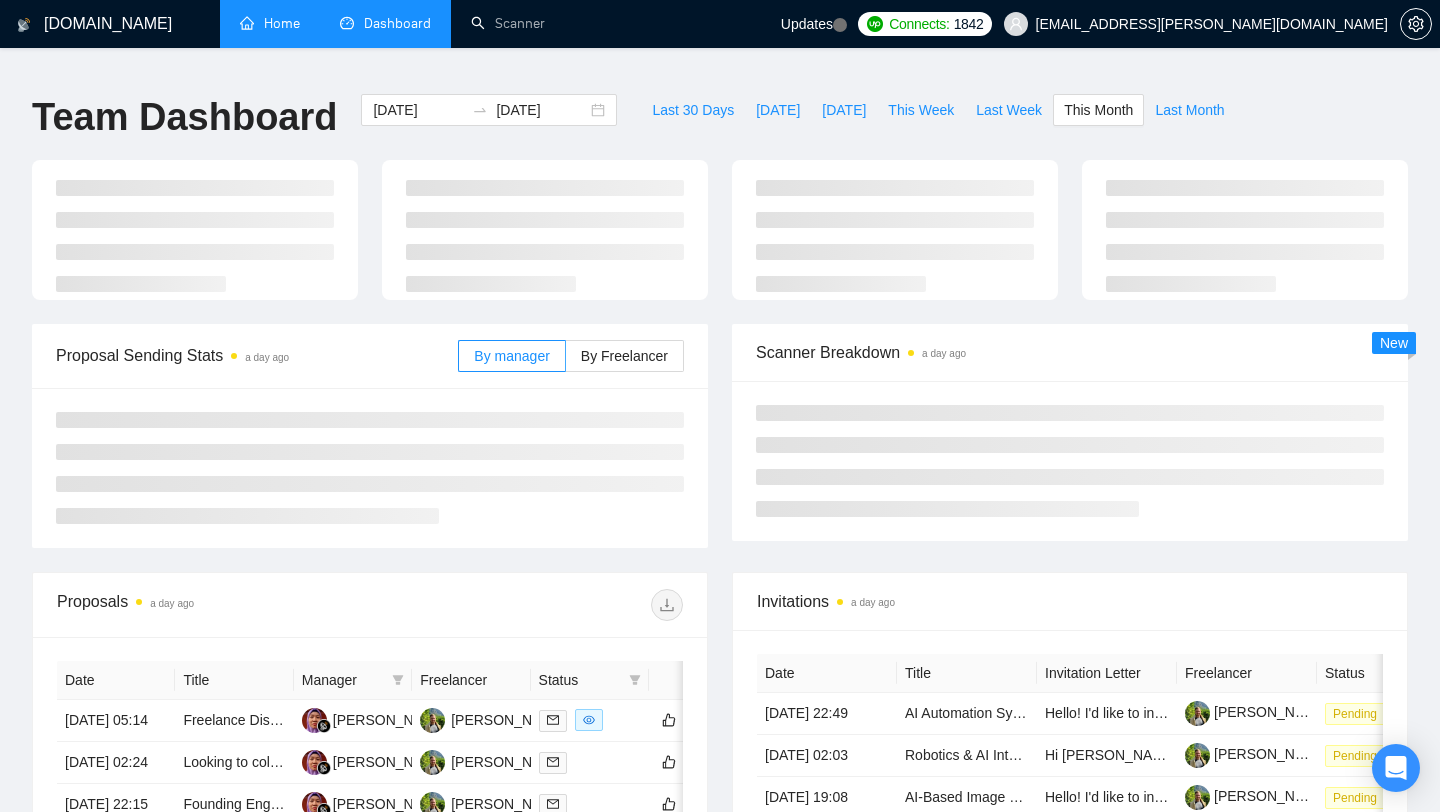 type on "[DATE]" 